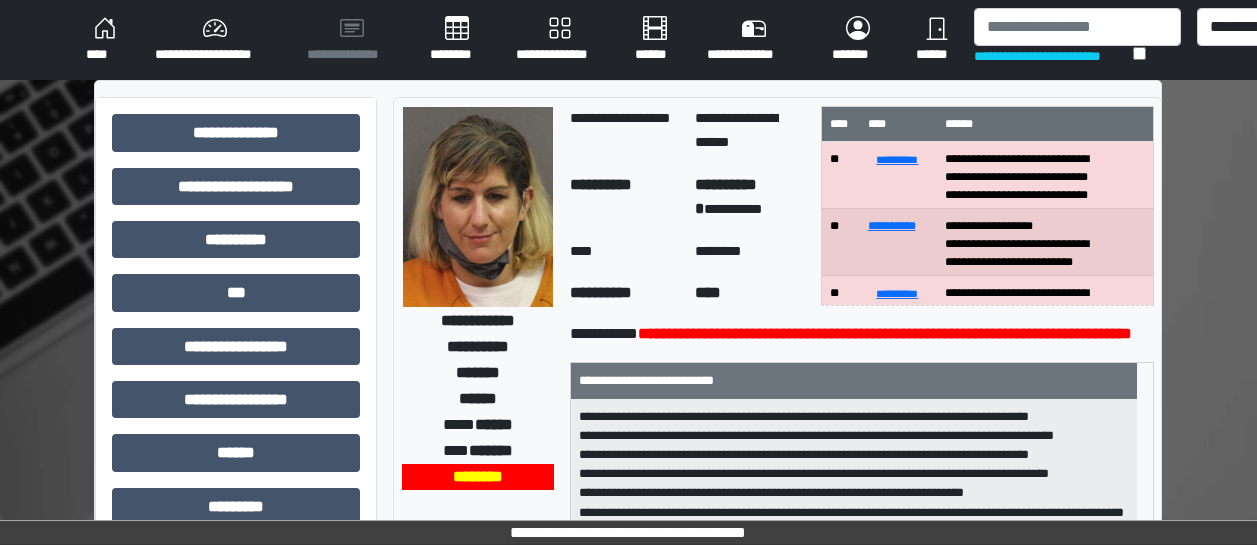 scroll, scrollTop: 0, scrollLeft: 0, axis: both 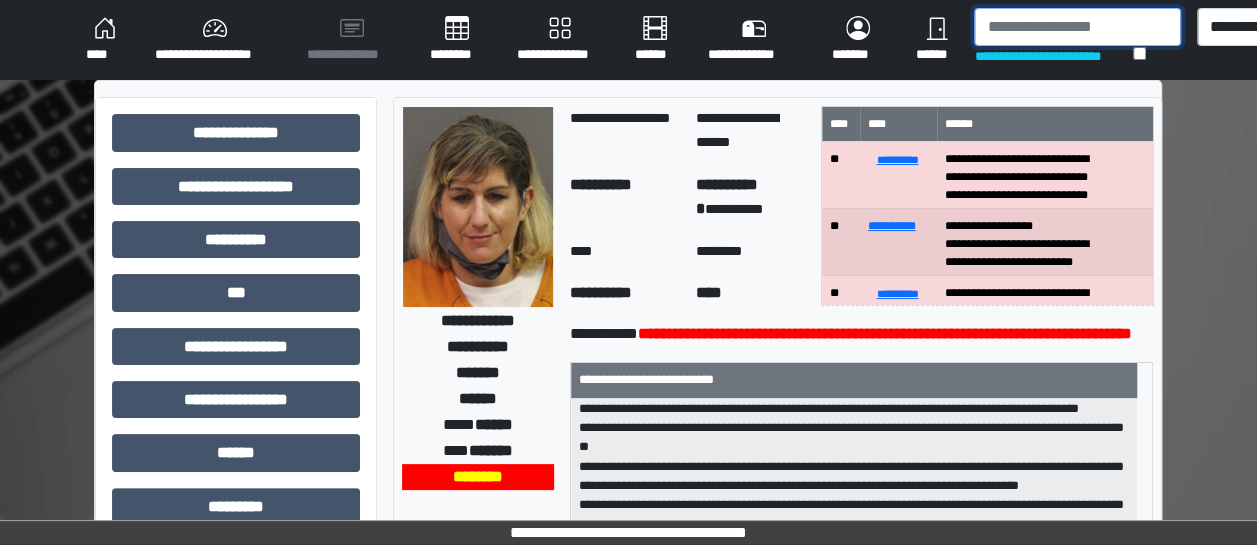 drag, startPoint x: 0, startPoint y: 0, endPoint x: 1026, endPoint y: 32, distance: 1026.4989 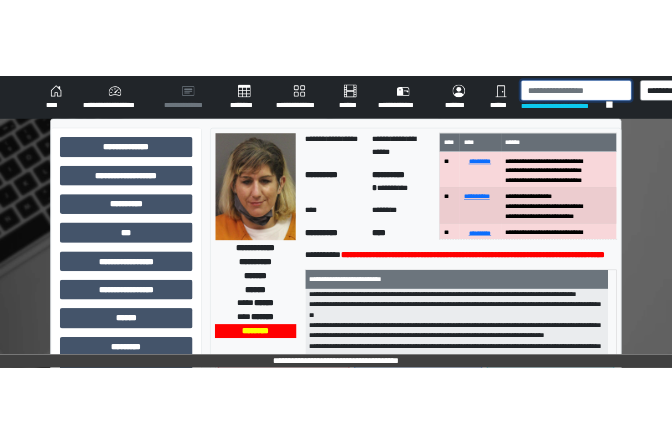 scroll, scrollTop: 505, scrollLeft: 0, axis: vertical 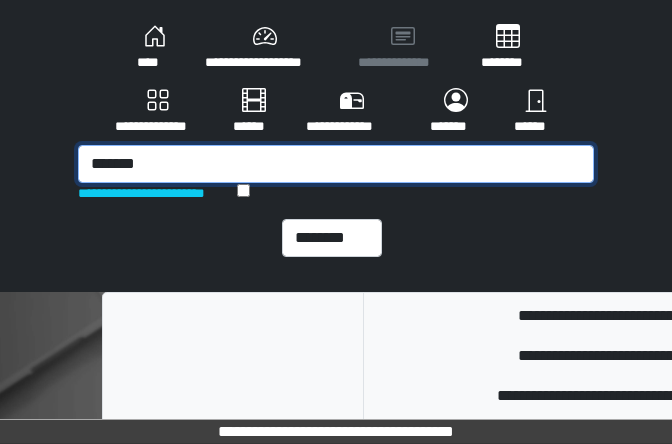 type on "*******" 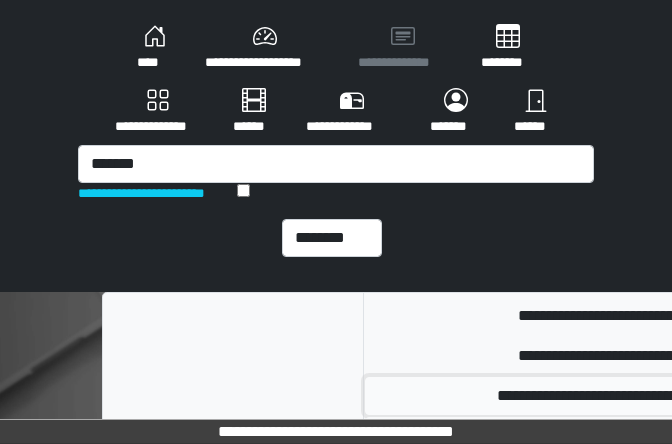 click on "**********" at bounding box center (705, 396) 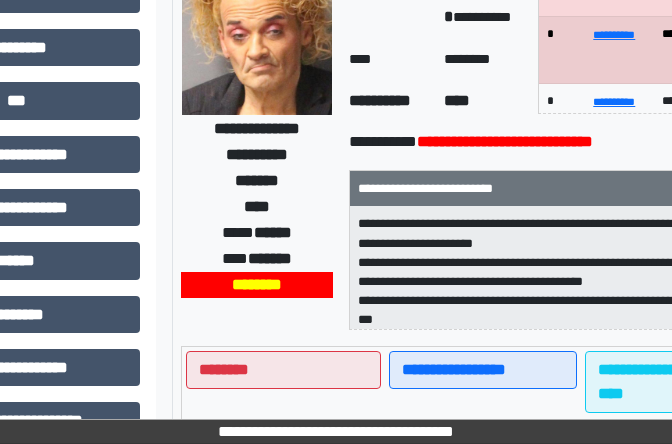 scroll, scrollTop: 403, scrollLeft: 228, axis: both 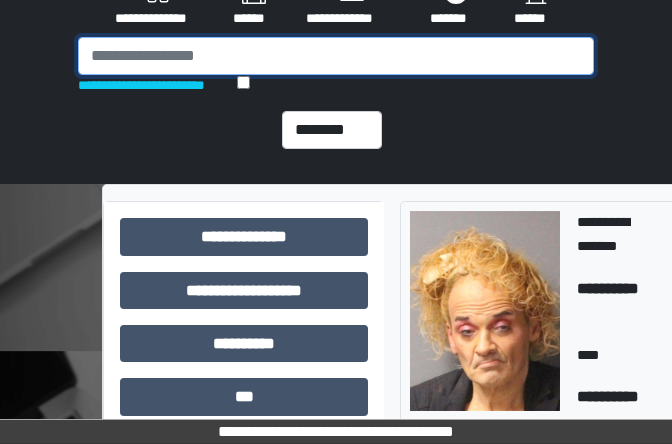 click at bounding box center (336, 56) 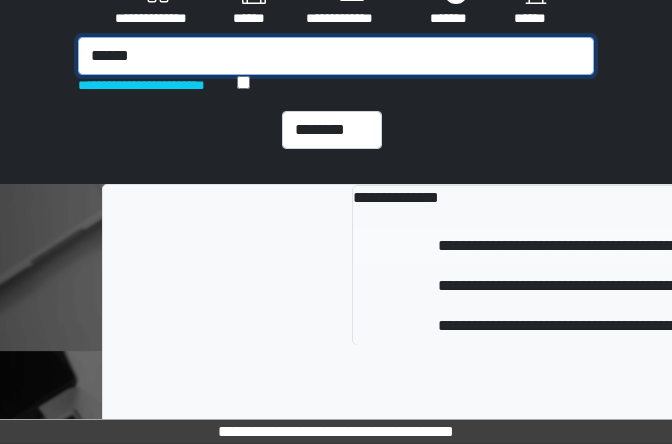 type on "******" 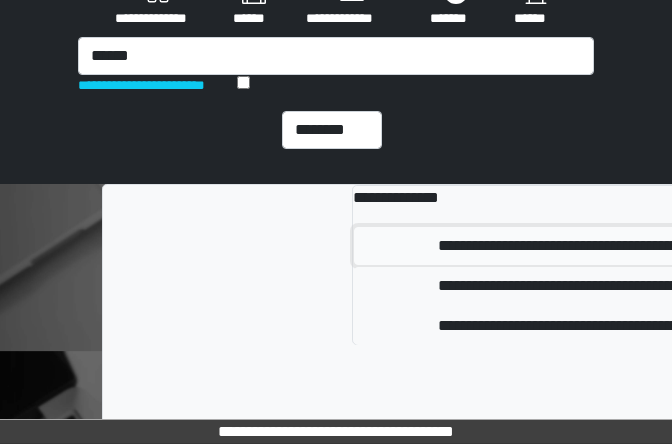 click on "**********" at bounding box center (660, 246) 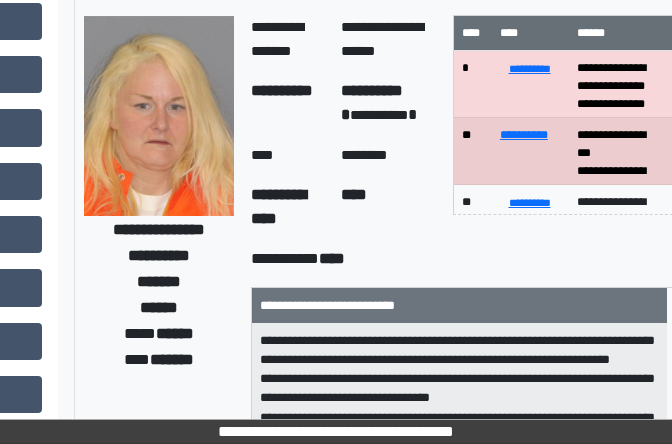 scroll, scrollTop: 377, scrollLeft: 327, axis: both 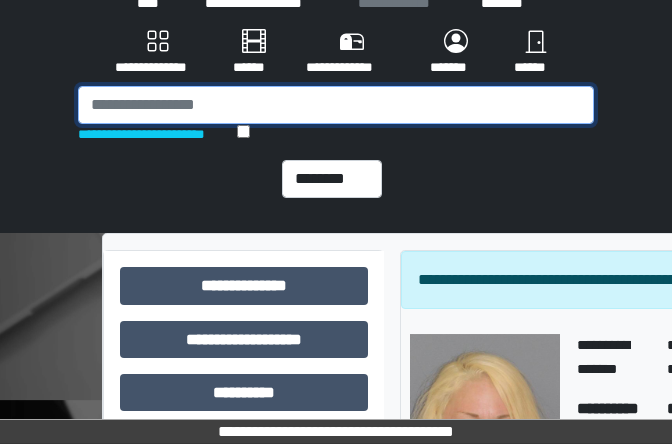 click at bounding box center [336, 105] 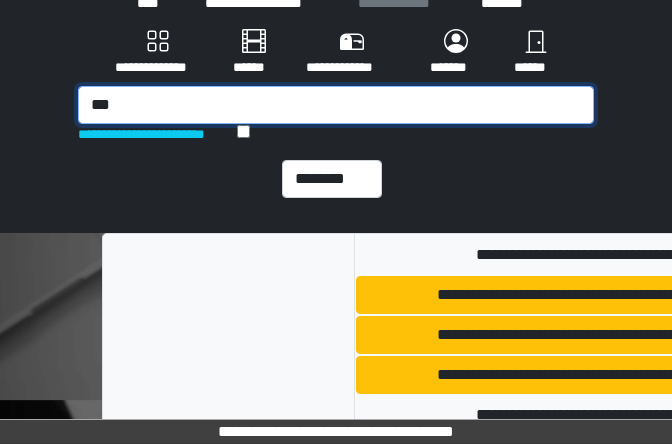 scroll, scrollTop: 668, scrollLeft: 0, axis: vertical 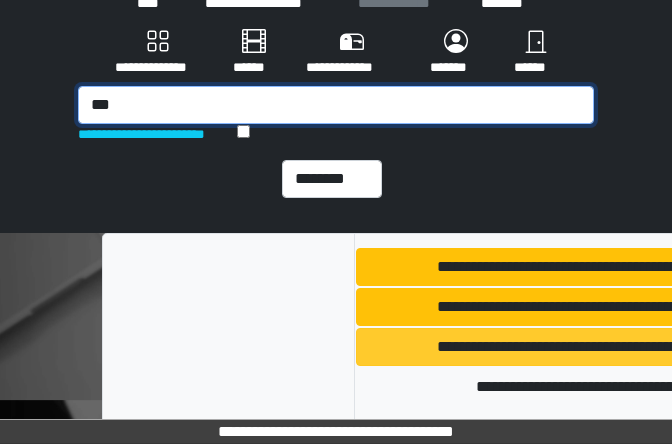 type on "***" 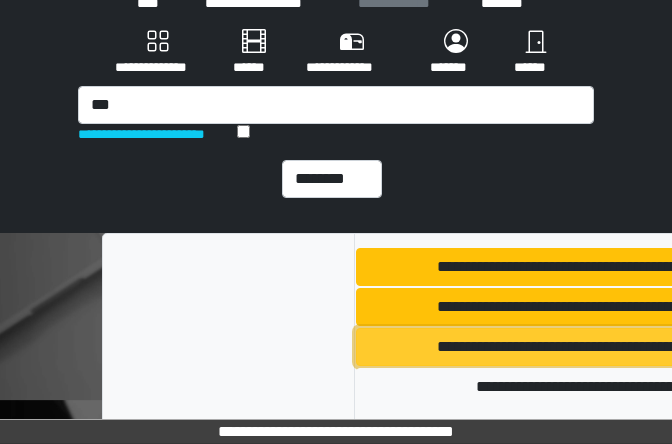 click on "**********" at bounding box center [678, 347] 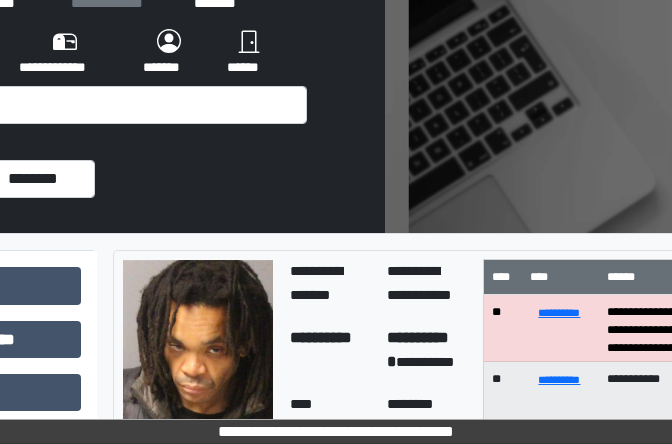scroll, scrollTop: 59, scrollLeft: 288, axis: both 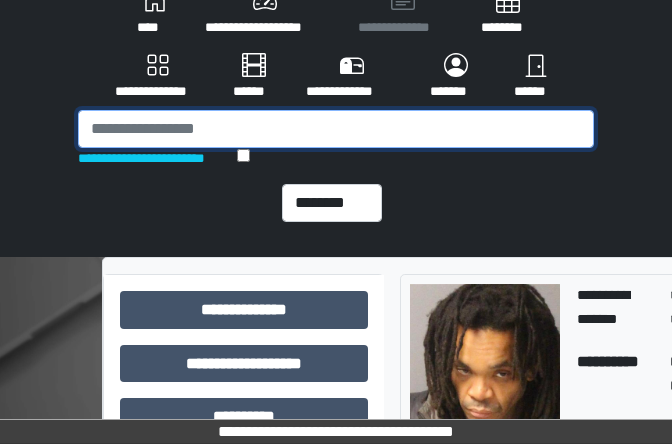 click at bounding box center (336, 129) 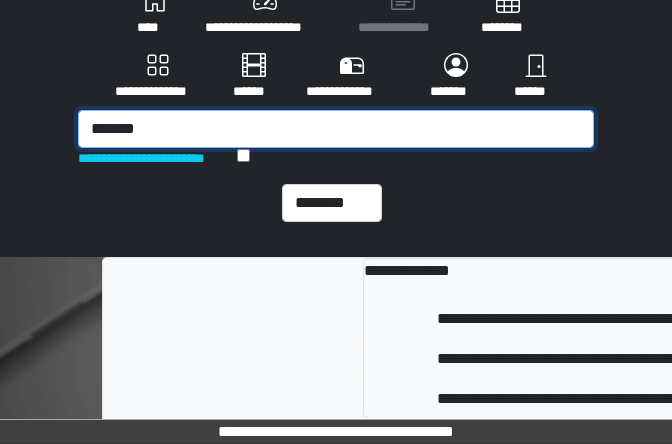 type on "*******" 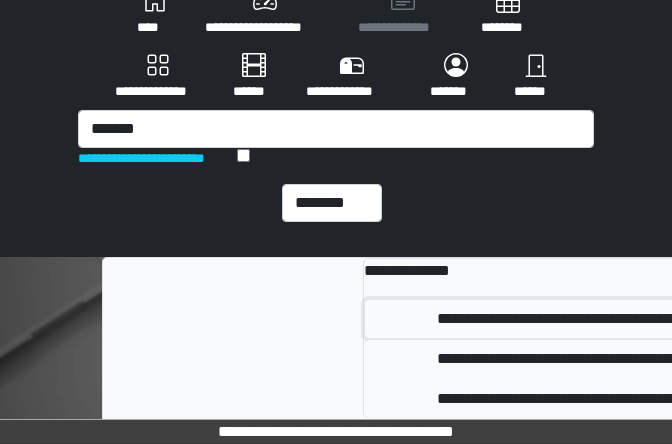 click on "**********" at bounding box center (645, 319) 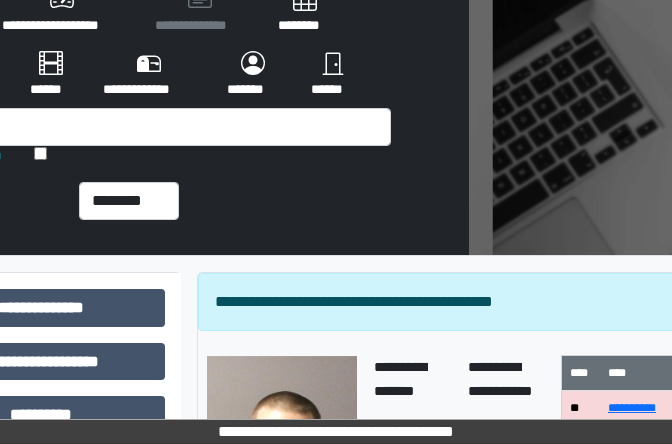 scroll, scrollTop: 0, scrollLeft: 203, axis: horizontal 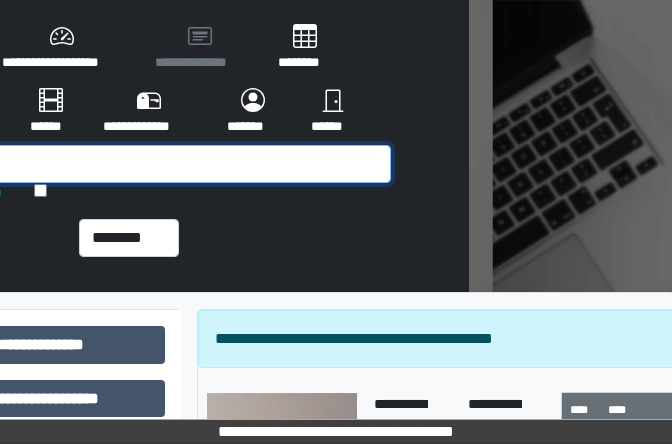 click at bounding box center (133, 164) 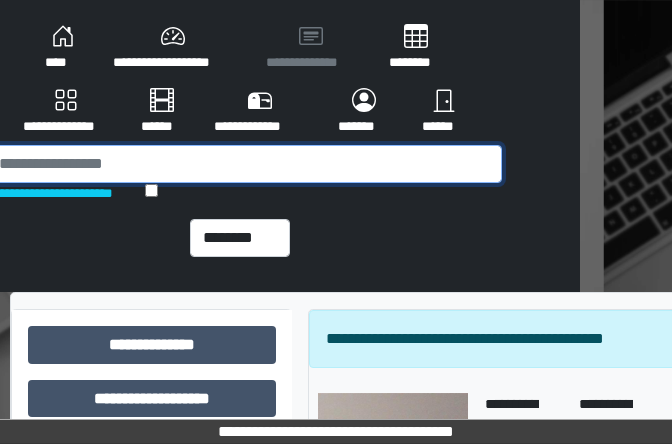 scroll, scrollTop: 0, scrollLeft: 90, axis: horizontal 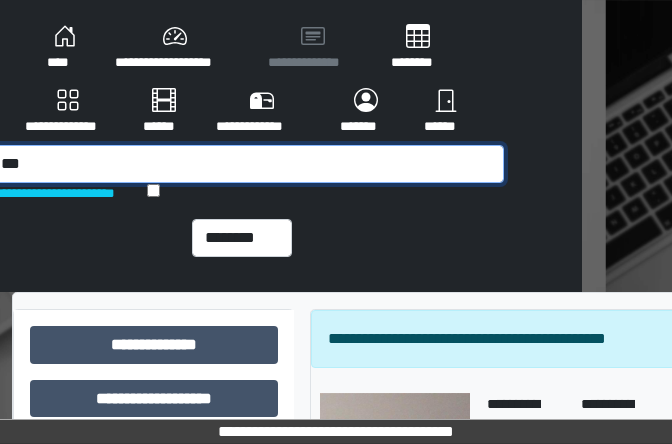 type on "***" 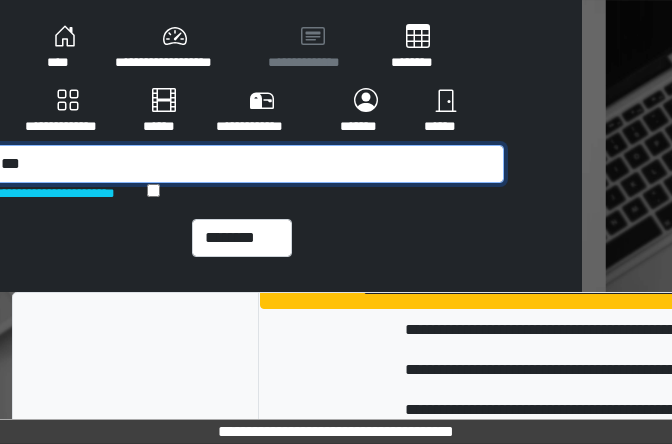 scroll, scrollTop: 1545, scrollLeft: 0, axis: vertical 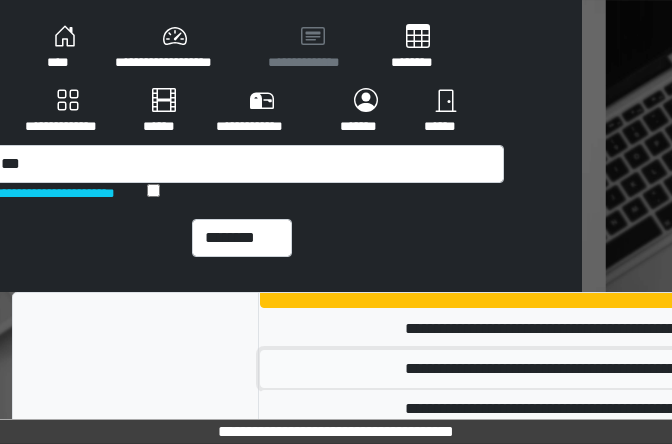 click on "**********" at bounding box center [610, 369] 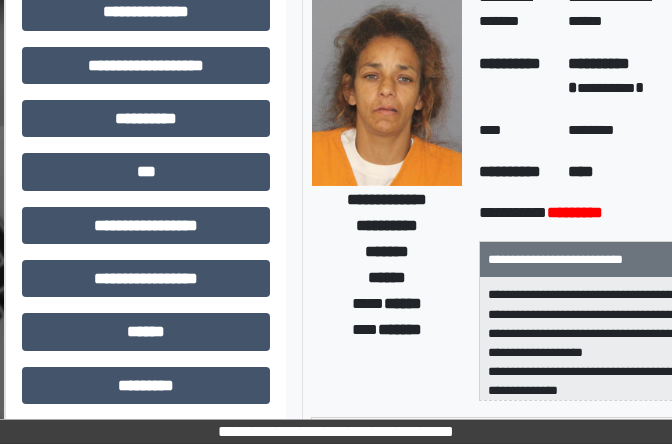 scroll, scrollTop: 336, scrollLeft: 98, axis: both 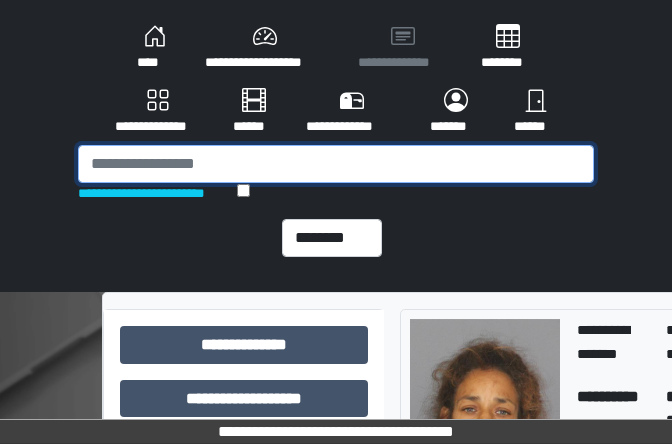 click at bounding box center [336, 164] 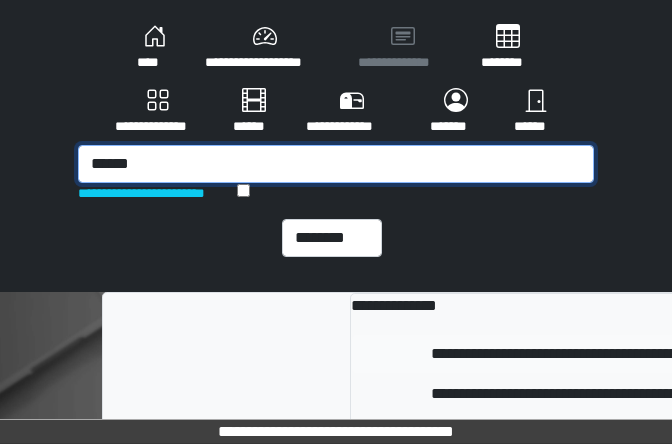 type on "******" 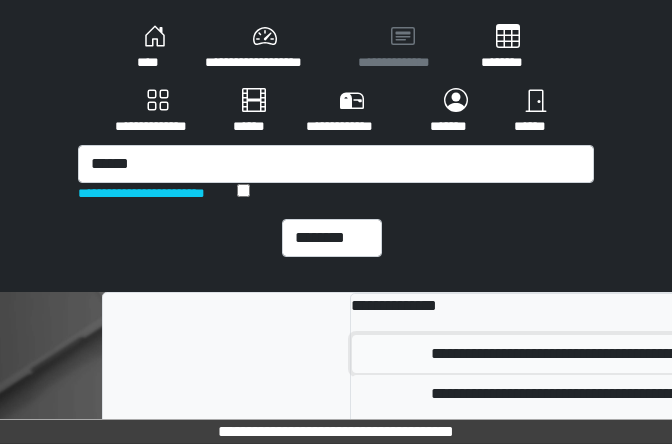 click on "**********" at bounding box center [648, 354] 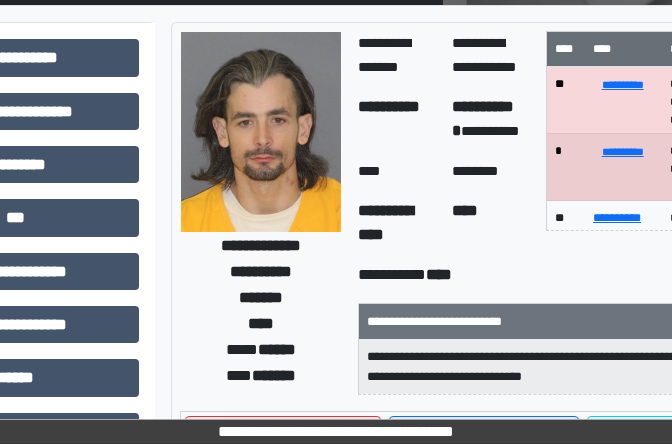 scroll, scrollTop: 0, scrollLeft: 229, axis: horizontal 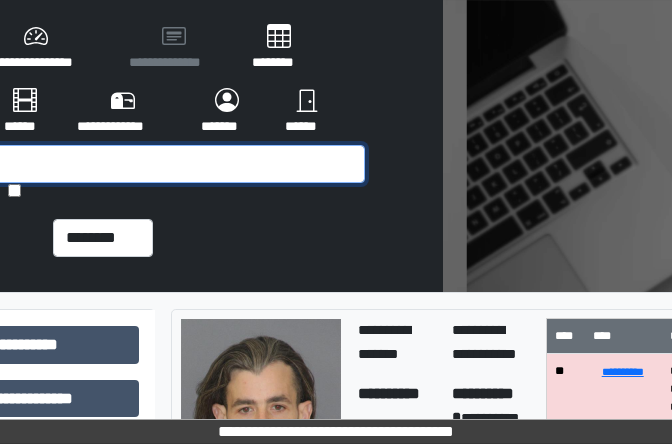 click at bounding box center [107, 164] 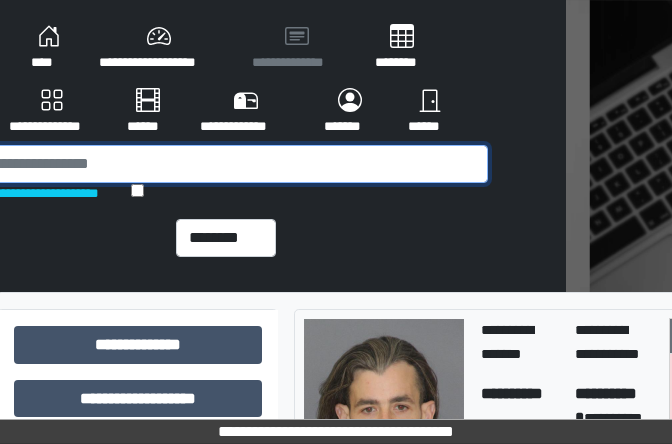 scroll, scrollTop: 0, scrollLeft: 90, axis: horizontal 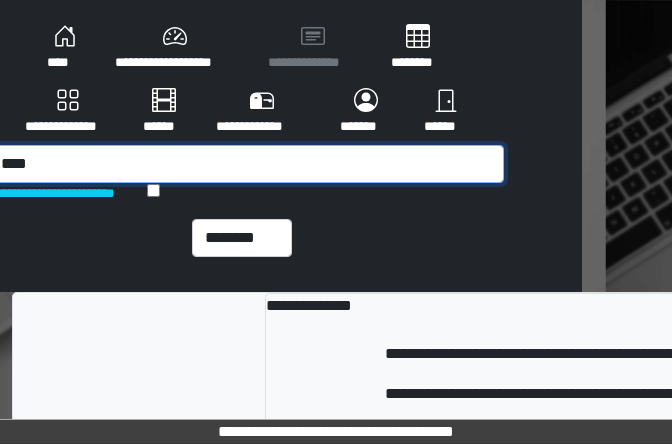 type on "****" 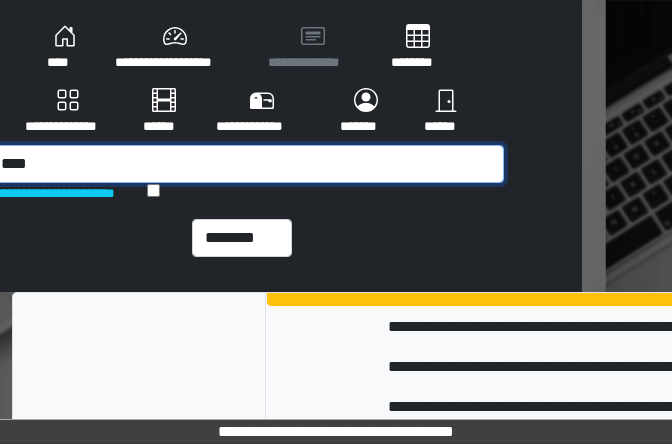 scroll, scrollTop: 813, scrollLeft: 0, axis: vertical 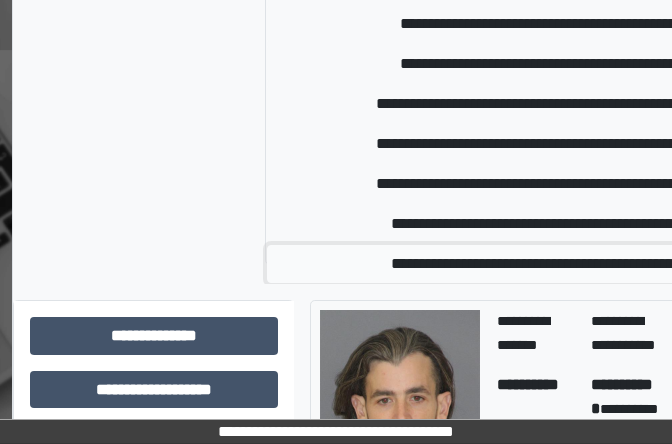 click on "**********" at bounding box center (593, 264) 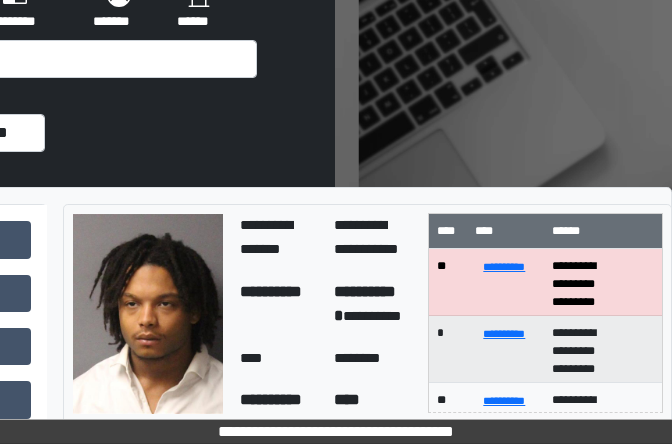 scroll, scrollTop: 104, scrollLeft: 337, axis: both 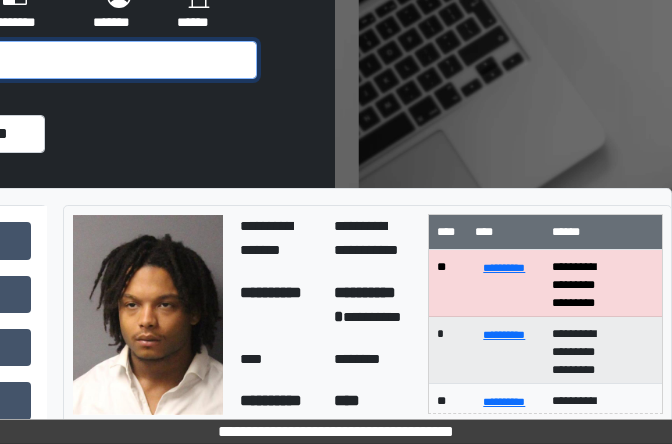 click at bounding box center [-1, 60] 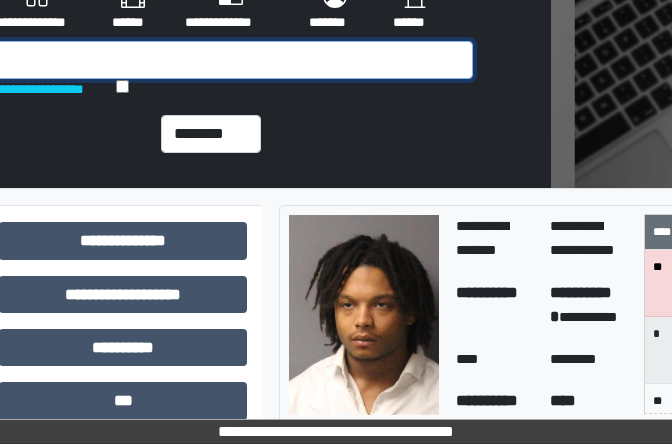 scroll, scrollTop: 104, scrollLeft: 114, axis: both 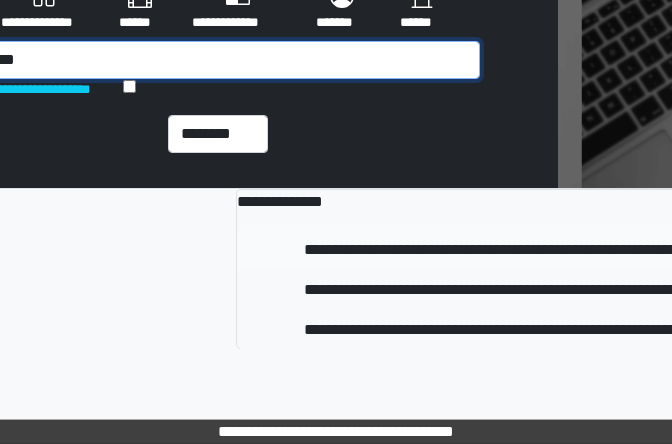 type on "******" 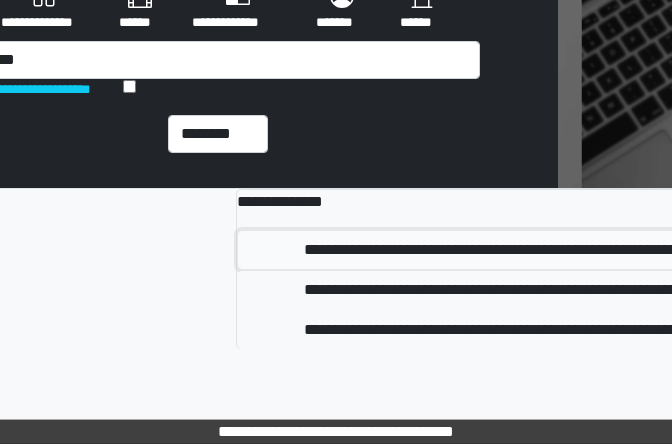 click on "**********" at bounding box center (497, 250) 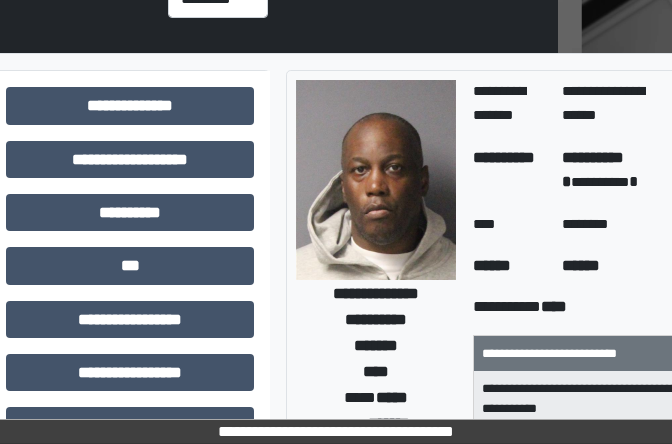 scroll, scrollTop: 240, scrollLeft: 114, axis: both 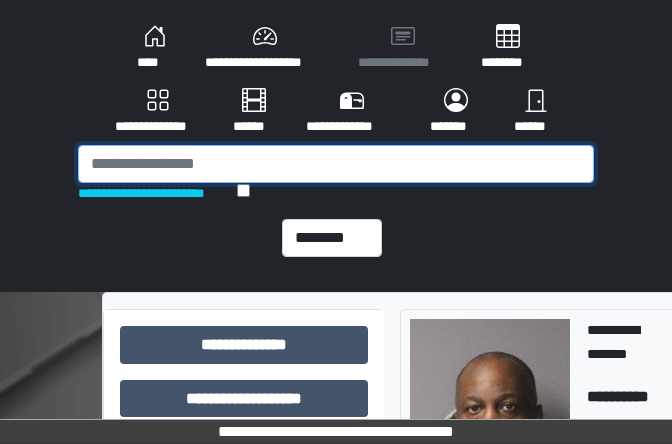 click at bounding box center [336, 164] 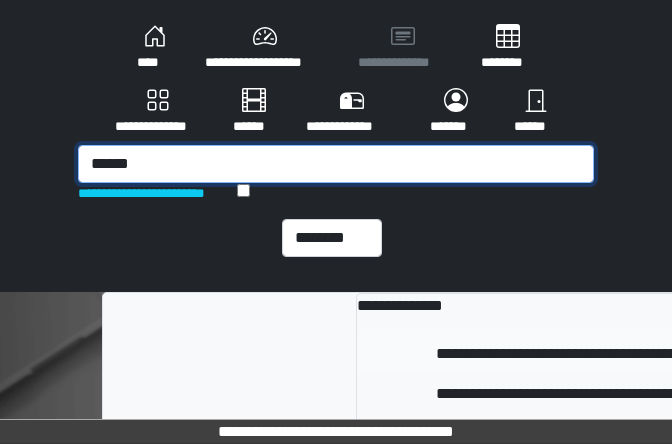 type on "******" 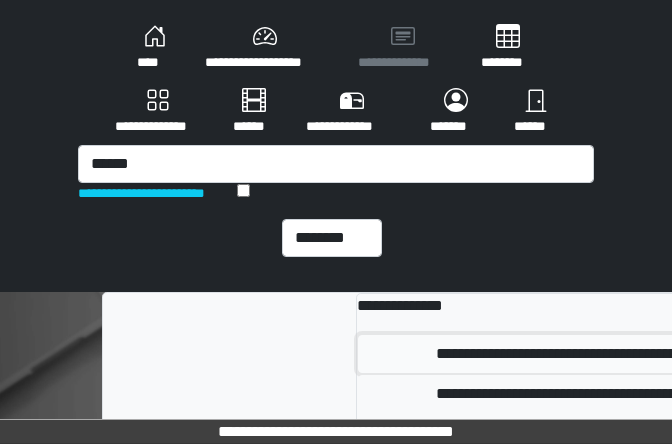click on "**********" at bounding box center [659, 354] 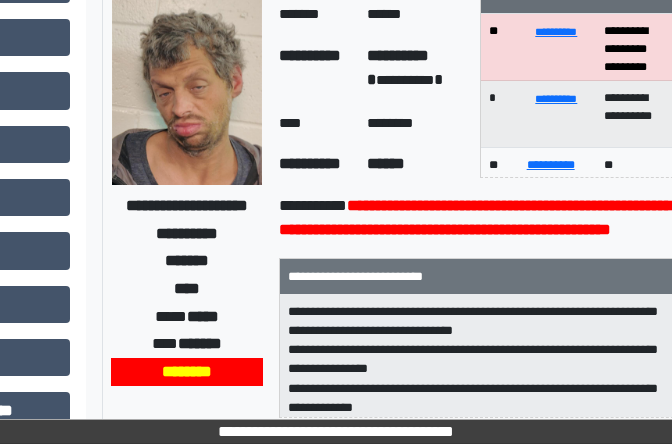 scroll, scrollTop: 415, scrollLeft: 298, axis: both 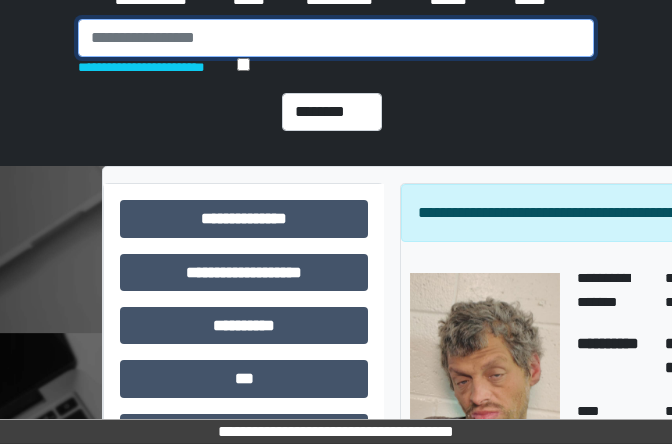 click at bounding box center [336, 38] 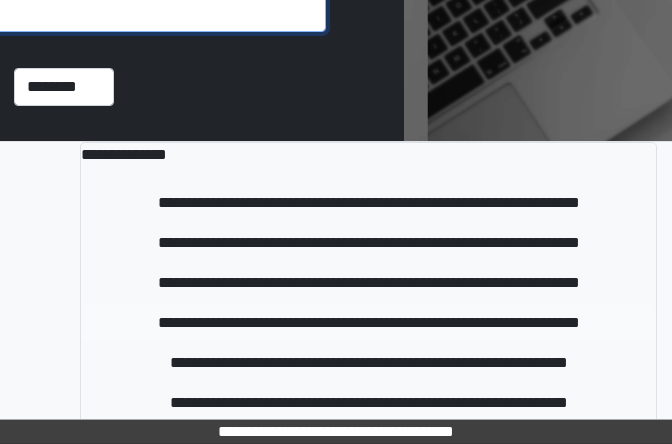 scroll, scrollTop: 158, scrollLeft: 265, axis: both 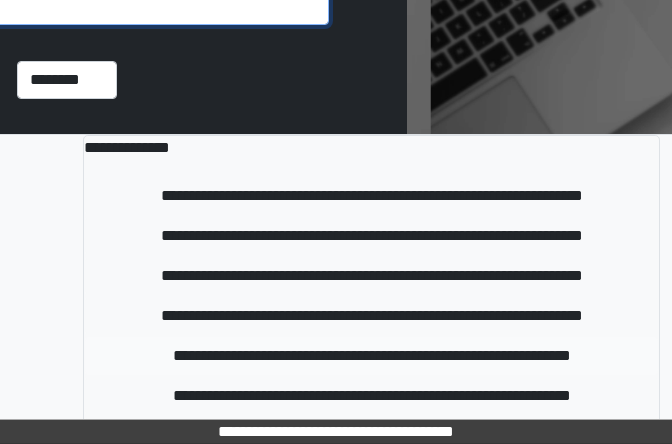 type on "******" 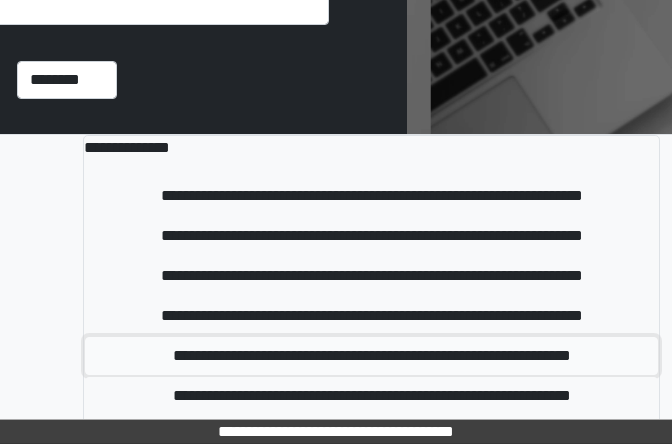 click on "**********" at bounding box center (371, 356) 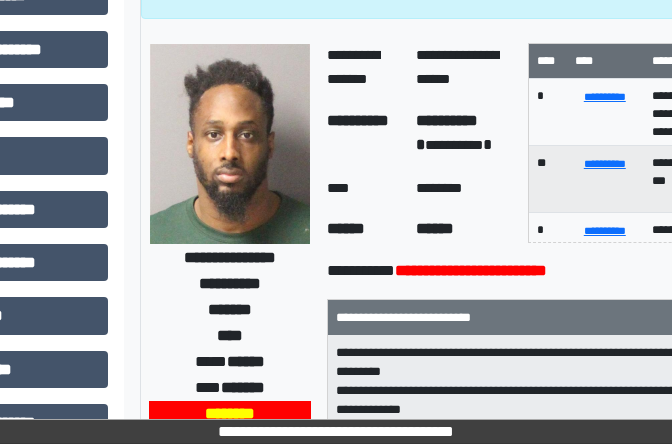 scroll, scrollTop: 350, scrollLeft: 260, axis: both 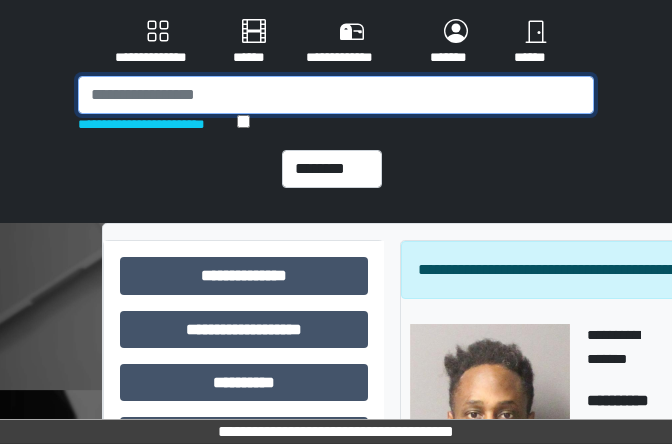 click at bounding box center (336, 95) 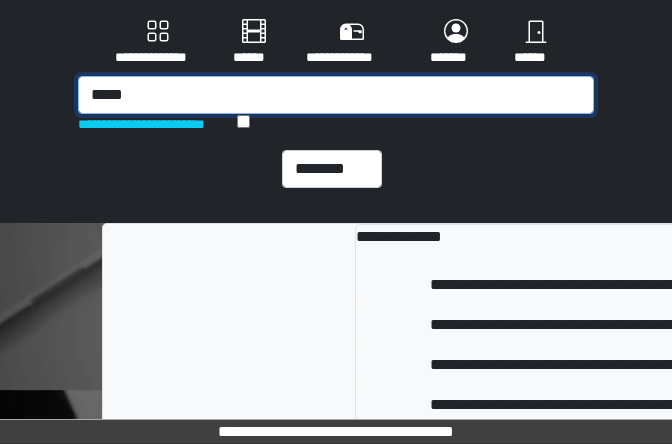 type on "*****" 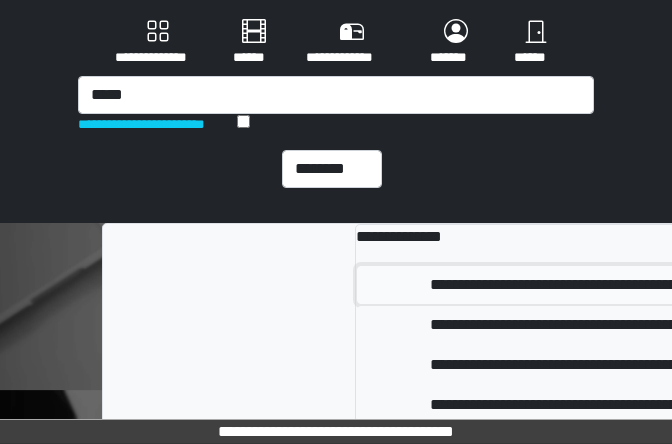 click on "**********" at bounding box center [638, 285] 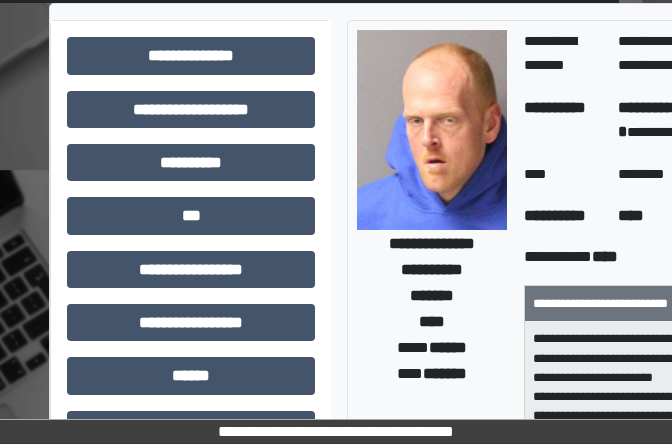 scroll, scrollTop: 288, scrollLeft: 53, axis: both 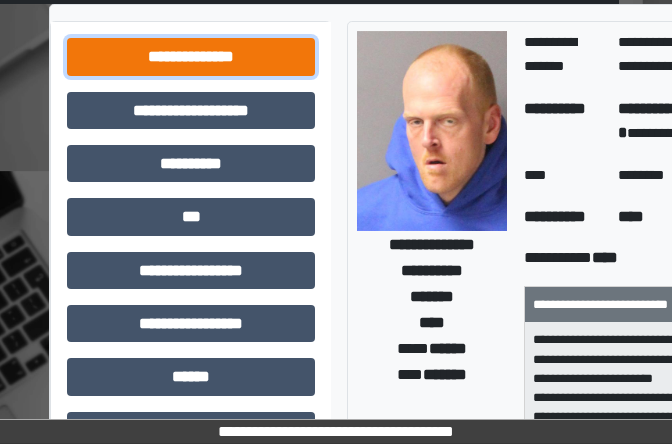 click on "**********" at bounding box center [191, 56] 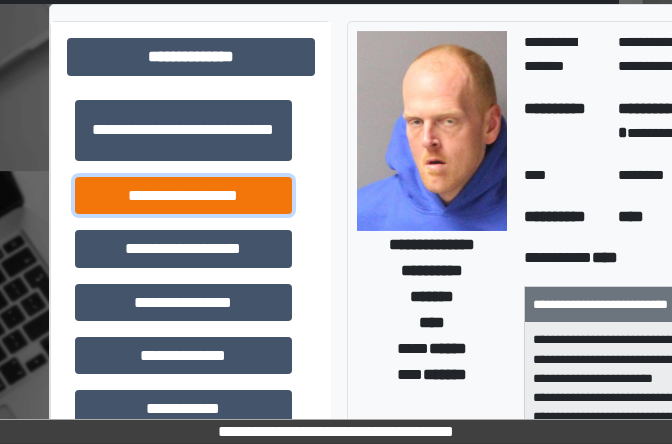 click on "**********" at bounding box center (183, 195) 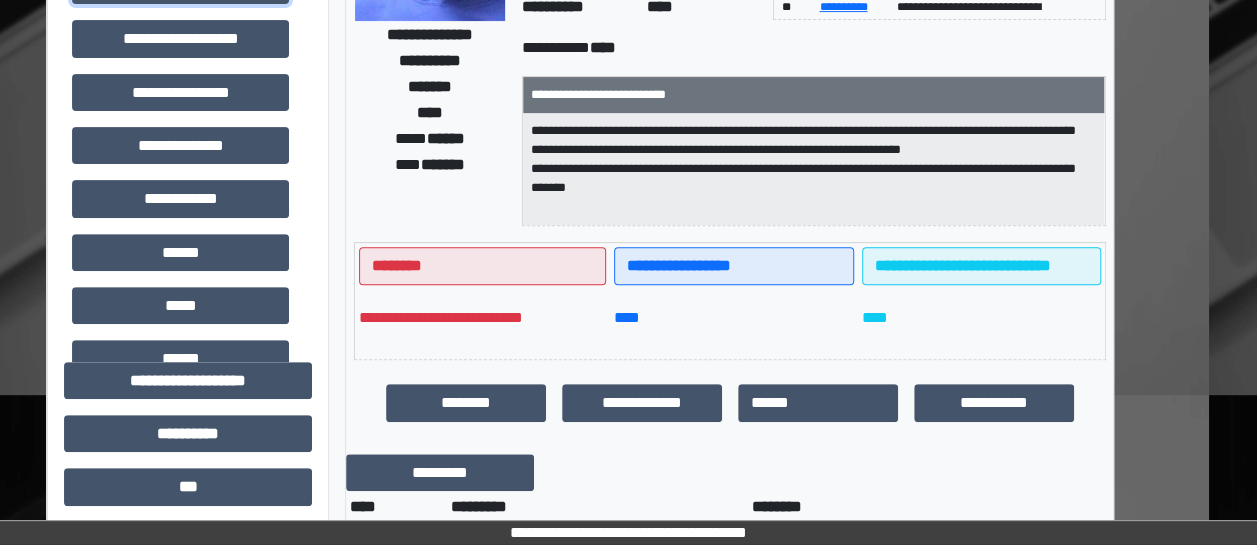 scroll, scrollTop: 285, scrollLeft: 48, axis: both 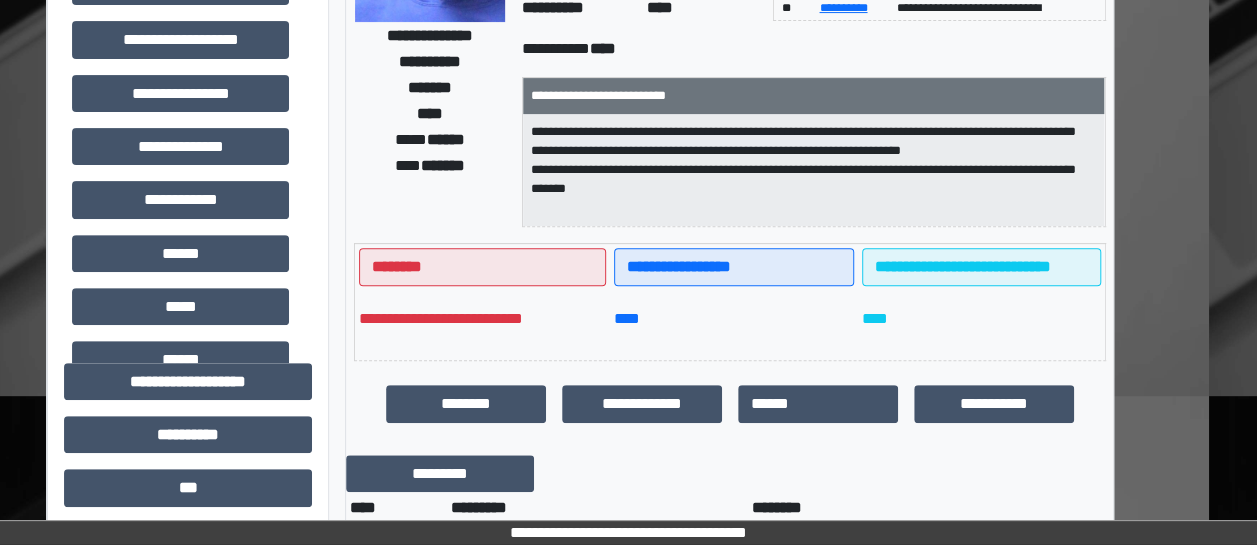 click on "**********" at bounding box center [814, 170] 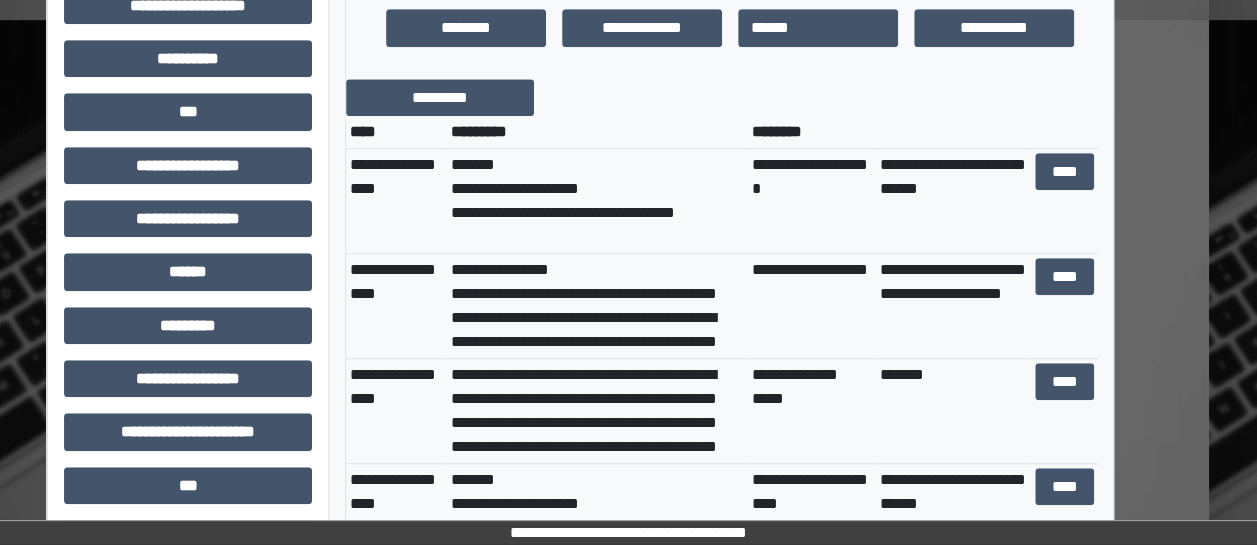 scroll, scrollTop: 675, scrollLeft: 48, axis: both 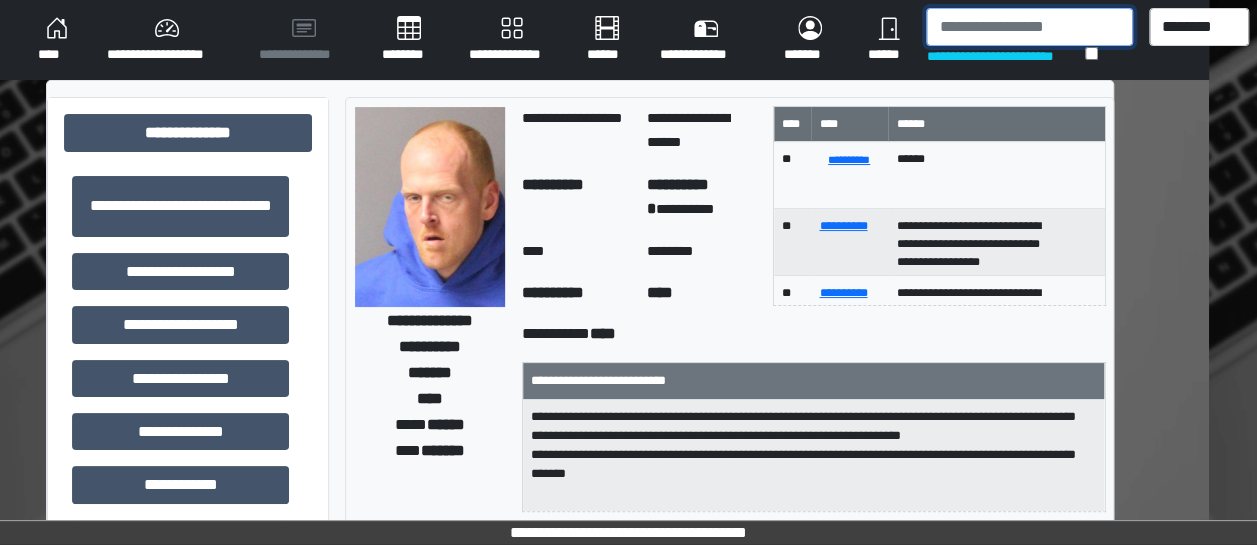 click at bounding box center (1029, 27) 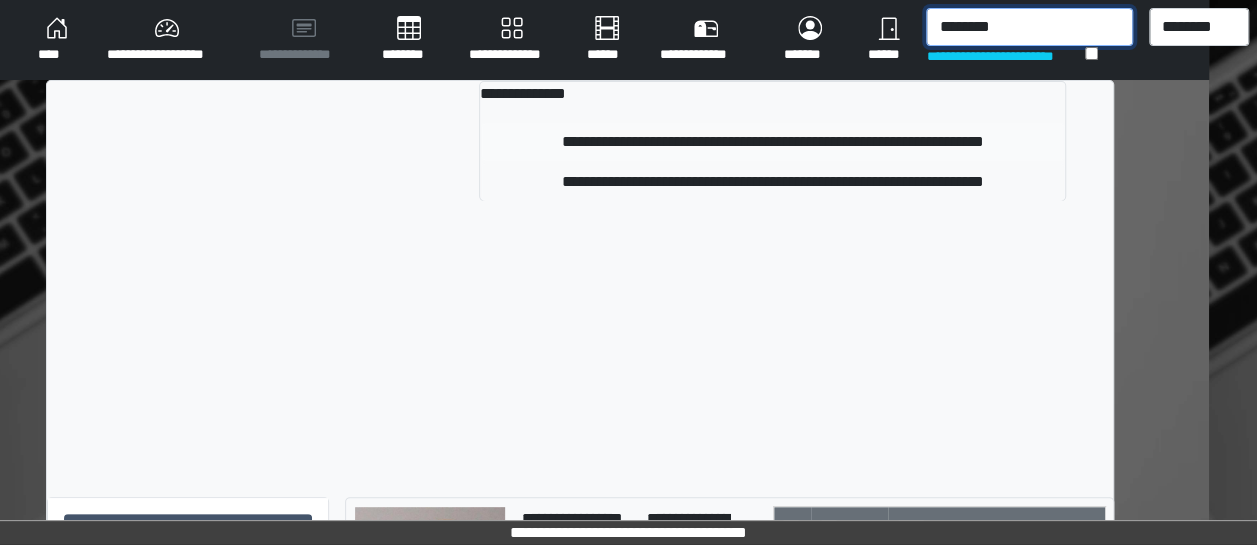 type on "********" 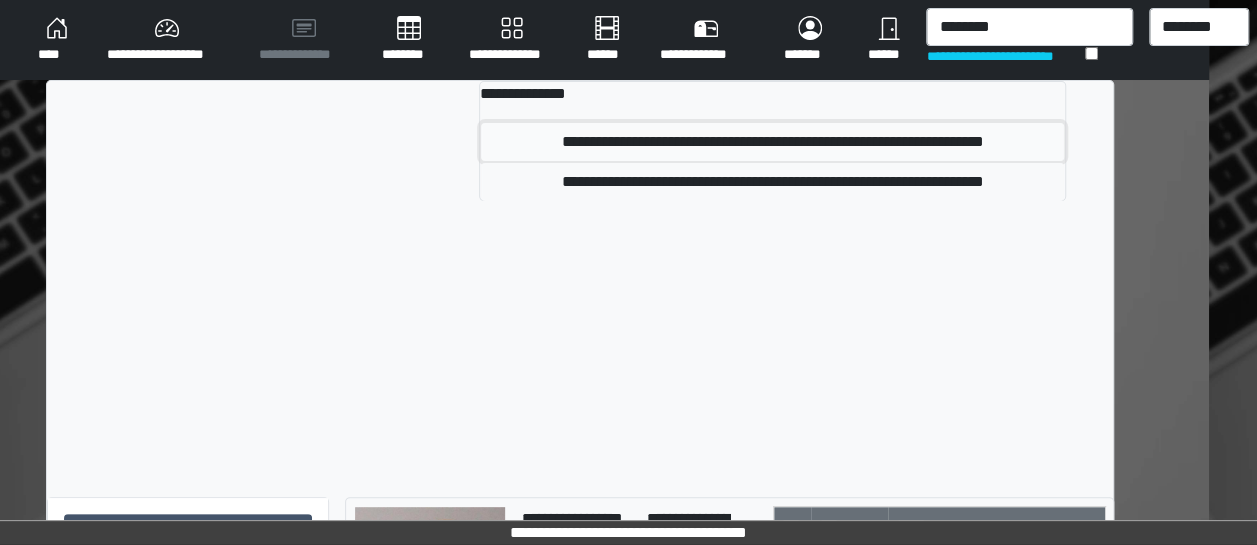click on "**********" at bounding box center [772, 142] 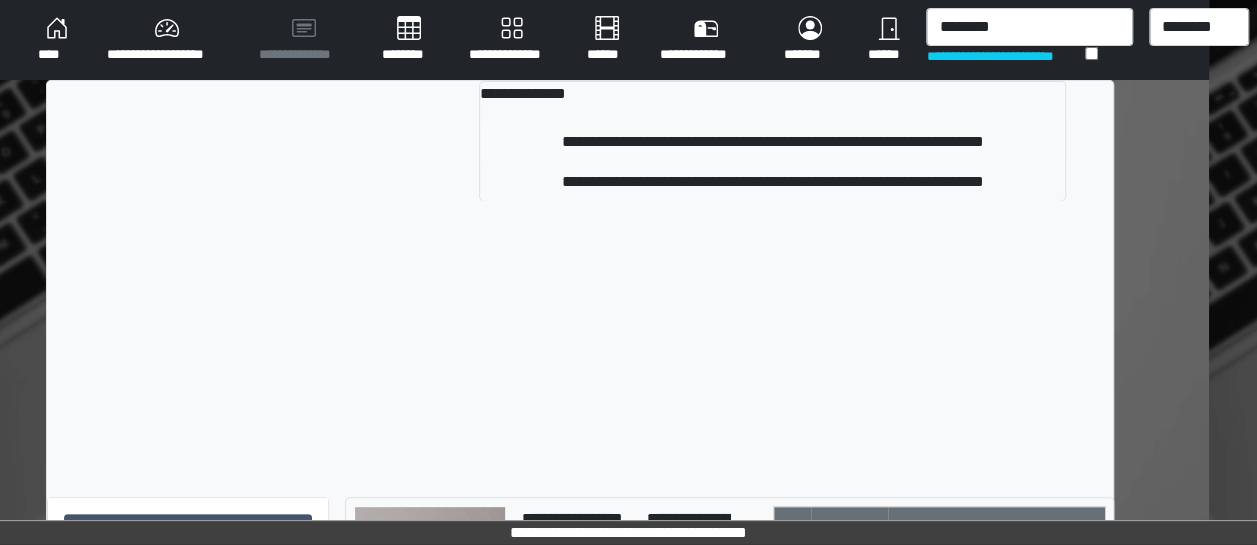 type 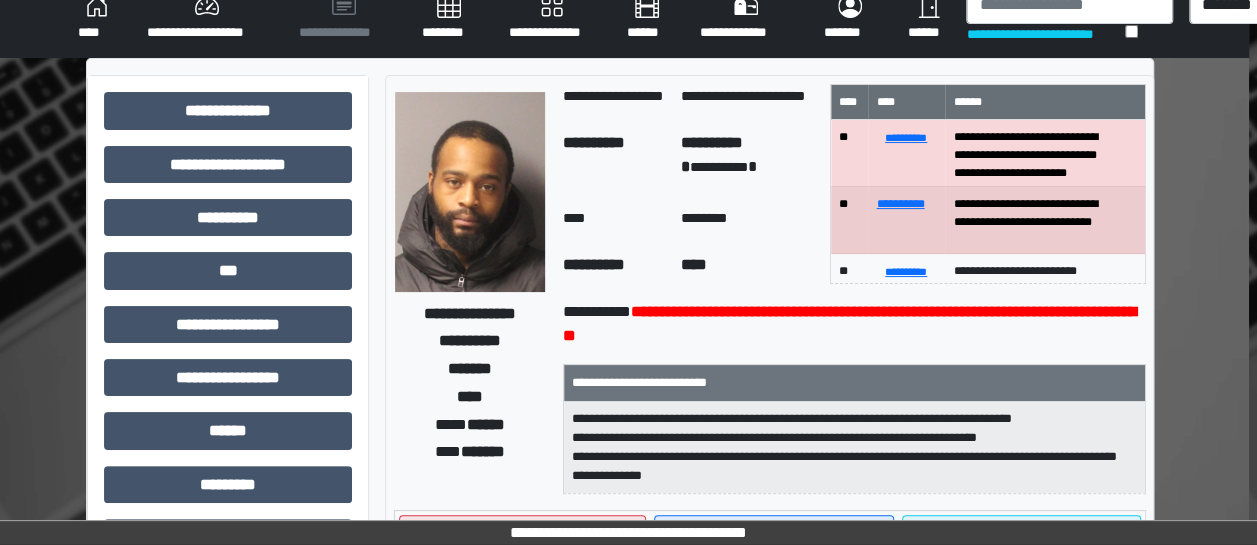 scroll, scrollTop: 17, scrollLeft: 8, axis: both 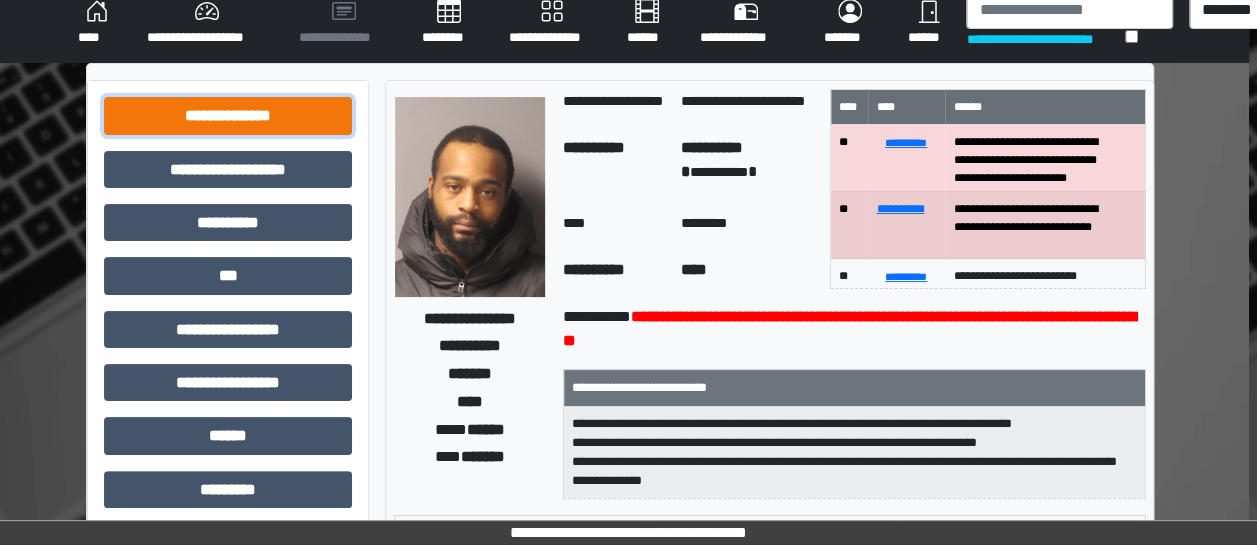 click on "**********" at bounding box center (228, 115) 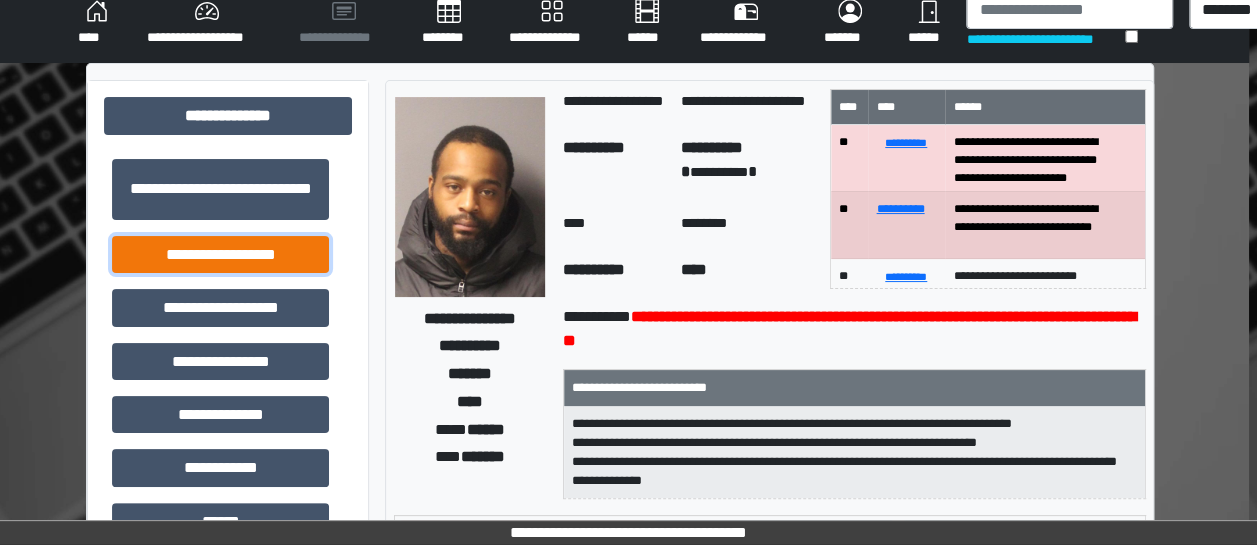 click on "**********" at bounding box center [220, 254] 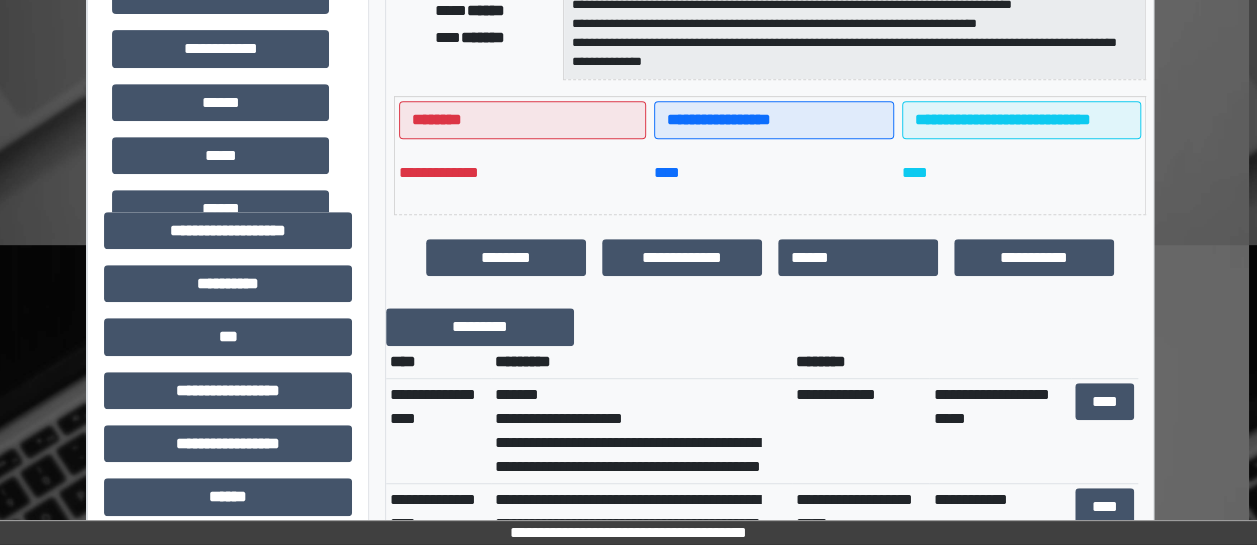 scroll, scrollTop: 437, scrollLeft: 8, axis: both 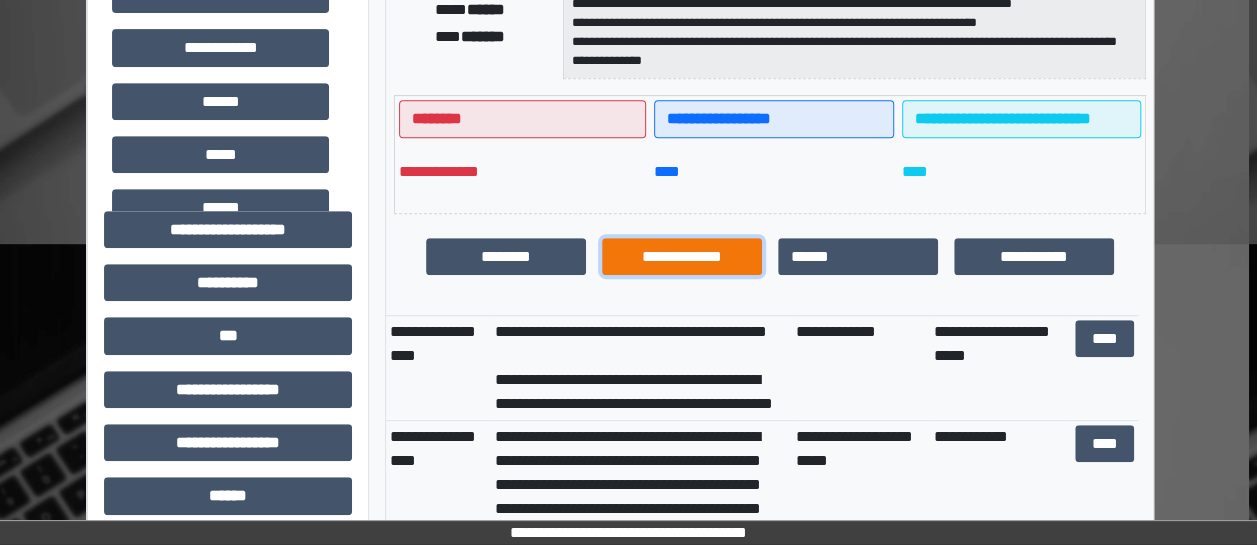 click on "**********" at bounding box center (682, 256) 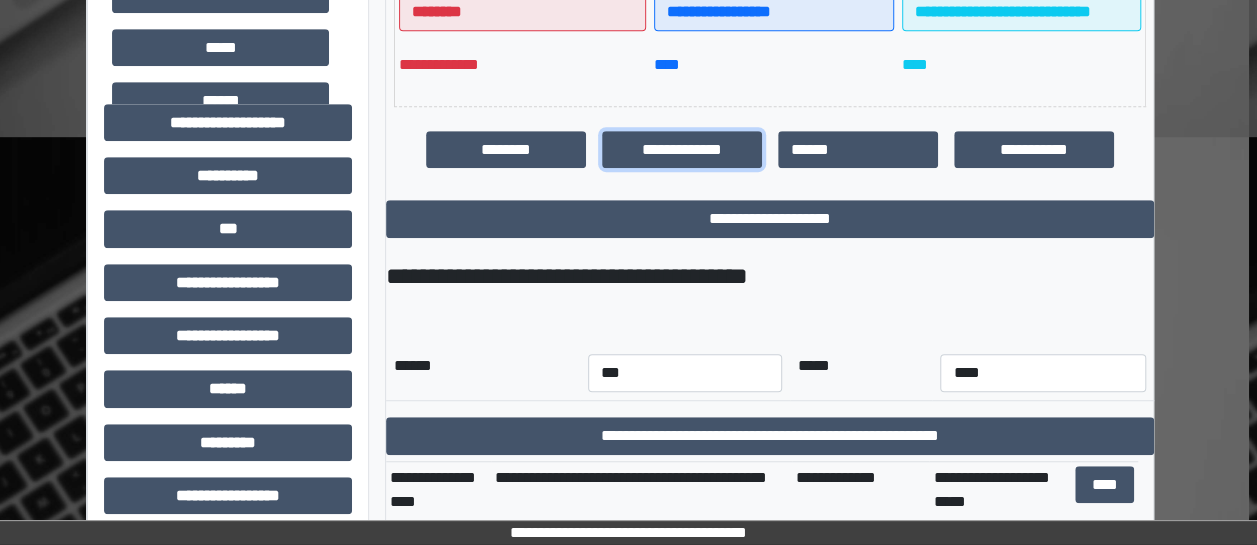scroll, scrollTop: 555, scrollLeft: 8, axis: both 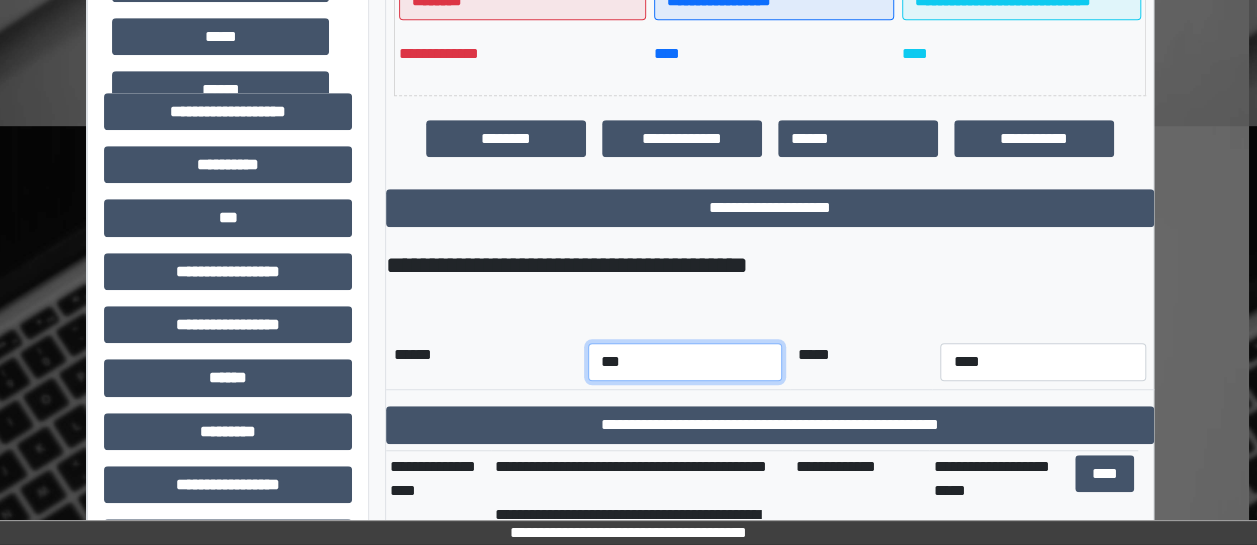 click on "***
***
***
***
***
***
***
***
***
***
***
***" at bounding box center (685, 361) 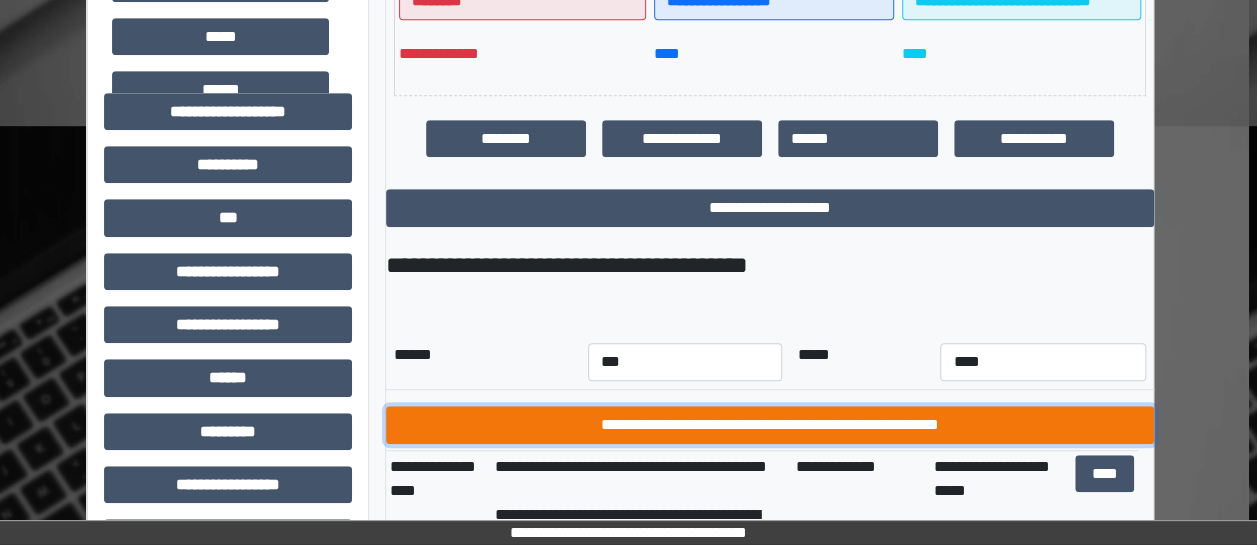 click on "**********" at bounding box center [770, 425] 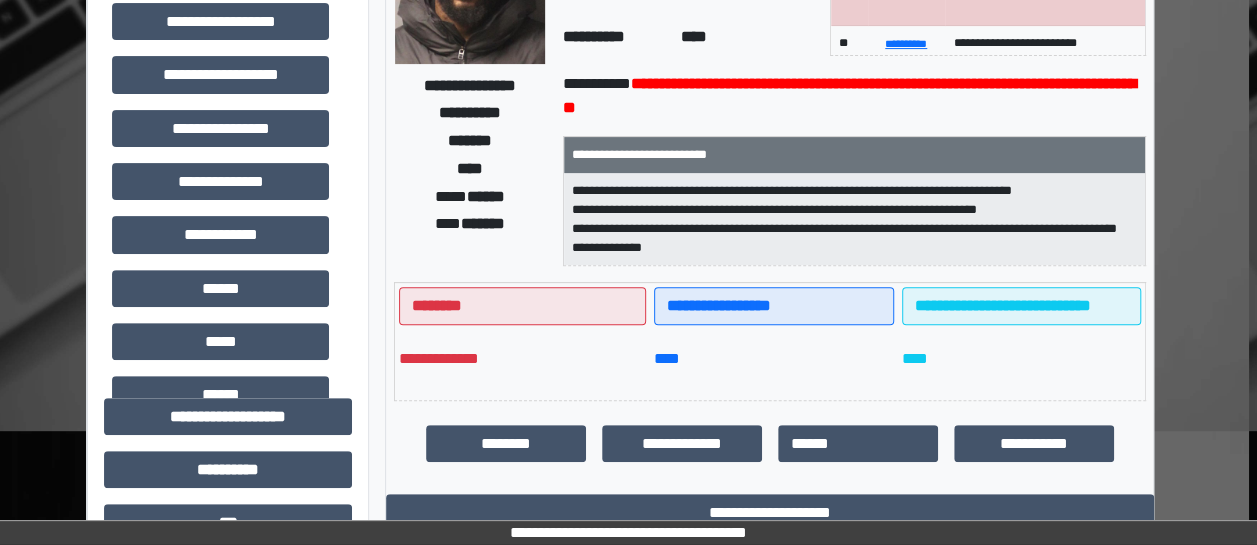 scroll, scrollTop: 0, scrollLeft: 8, axis: horizontal 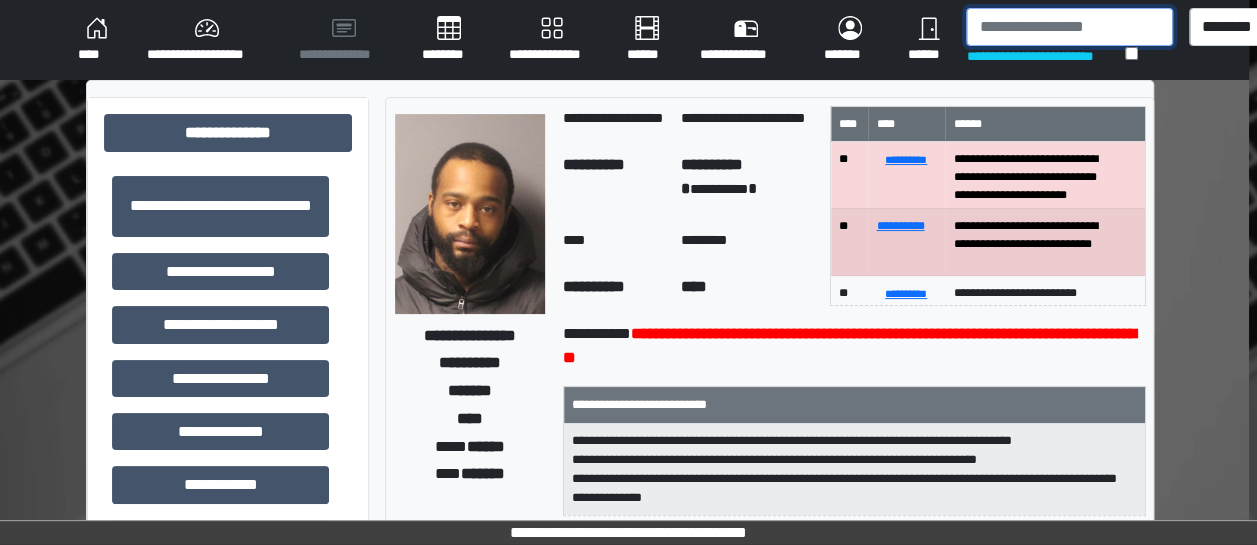 click at bounding box center (1069, 27) 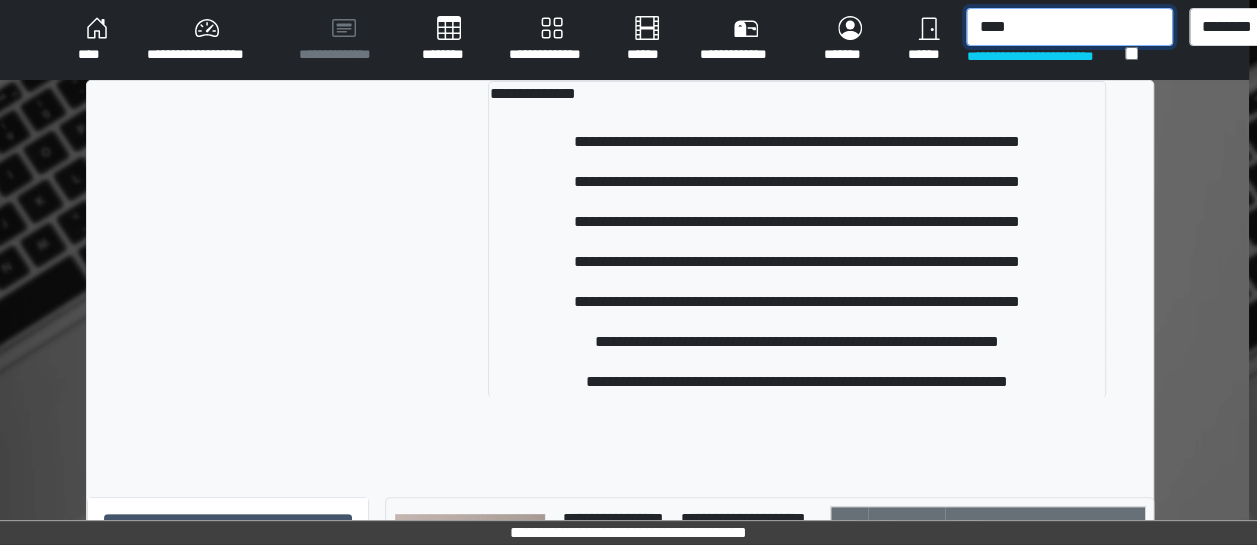 type on "****" 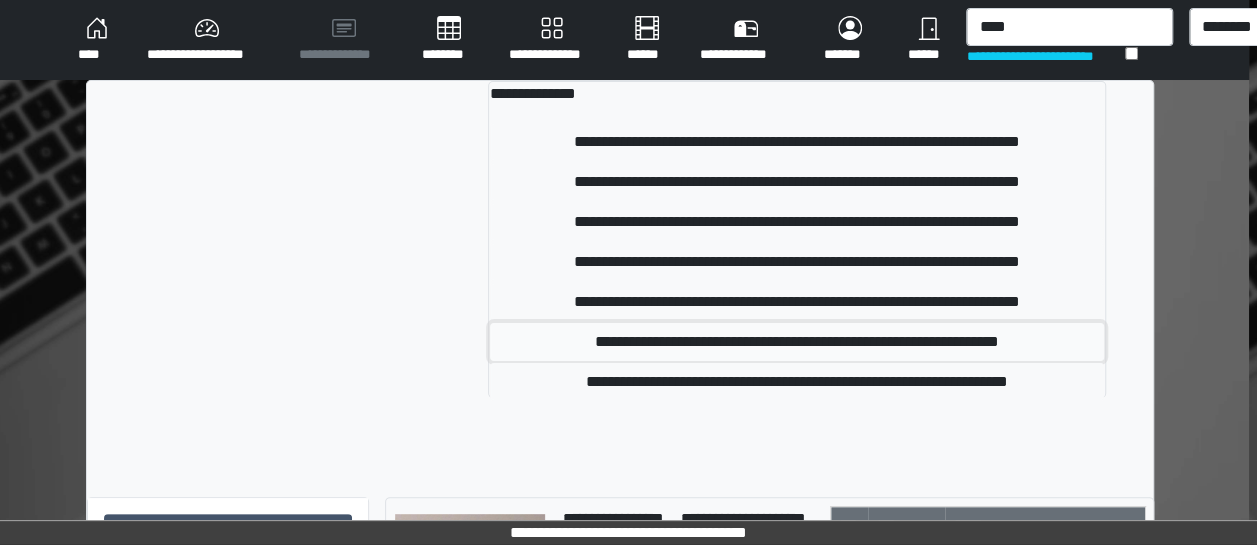 click on "**********" at bounding box center [797, 342] 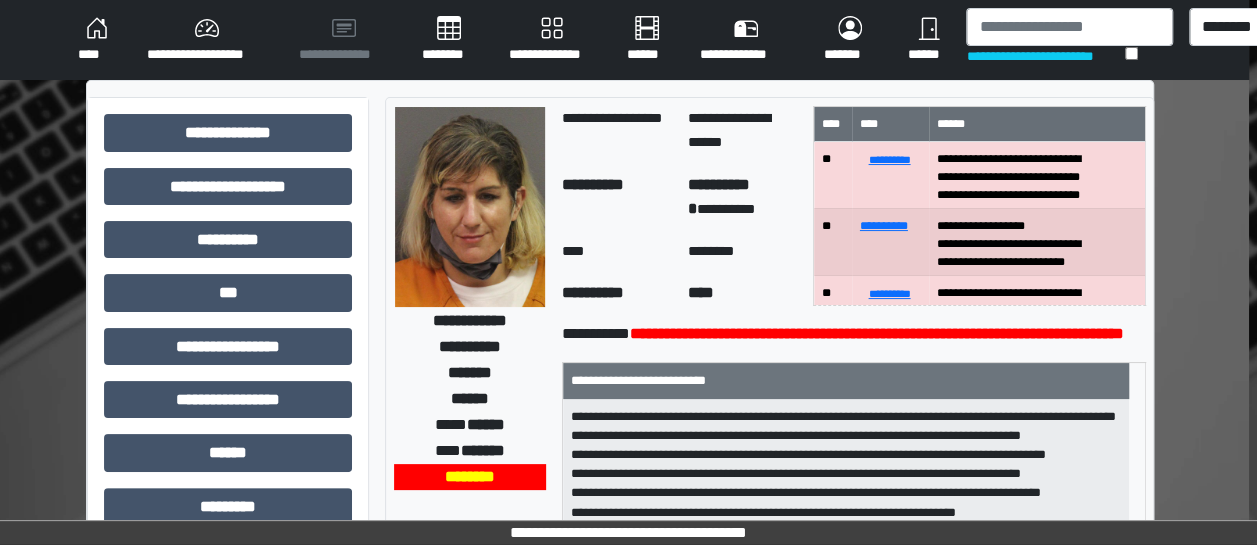scroll, scrollTop: 112, scrollLeft: 8, axis: both 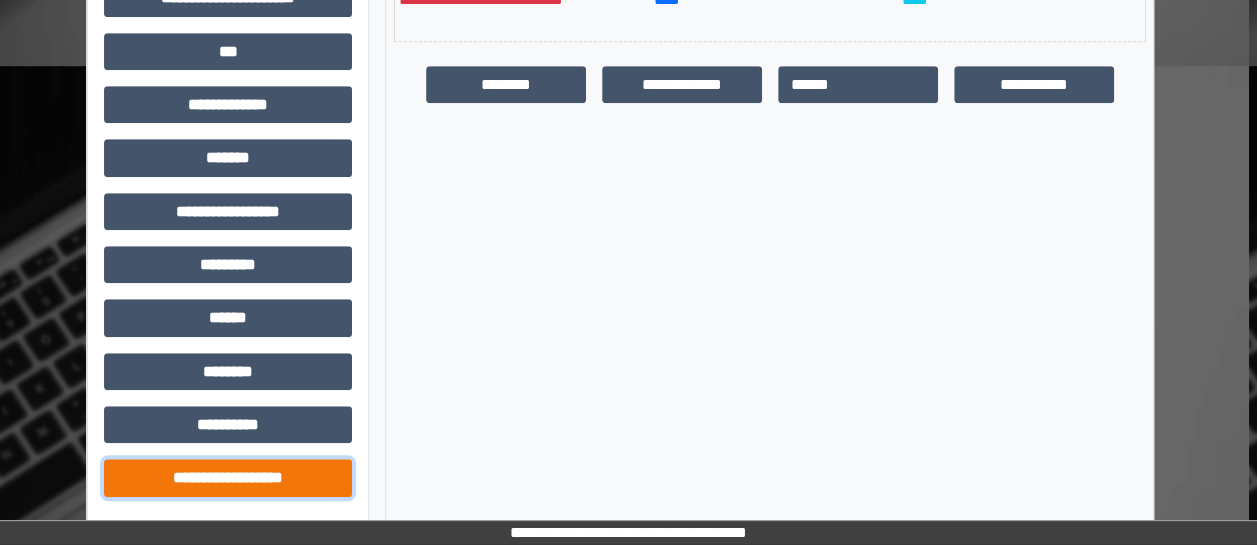 click on "**********" at bounding box center [228, 477] 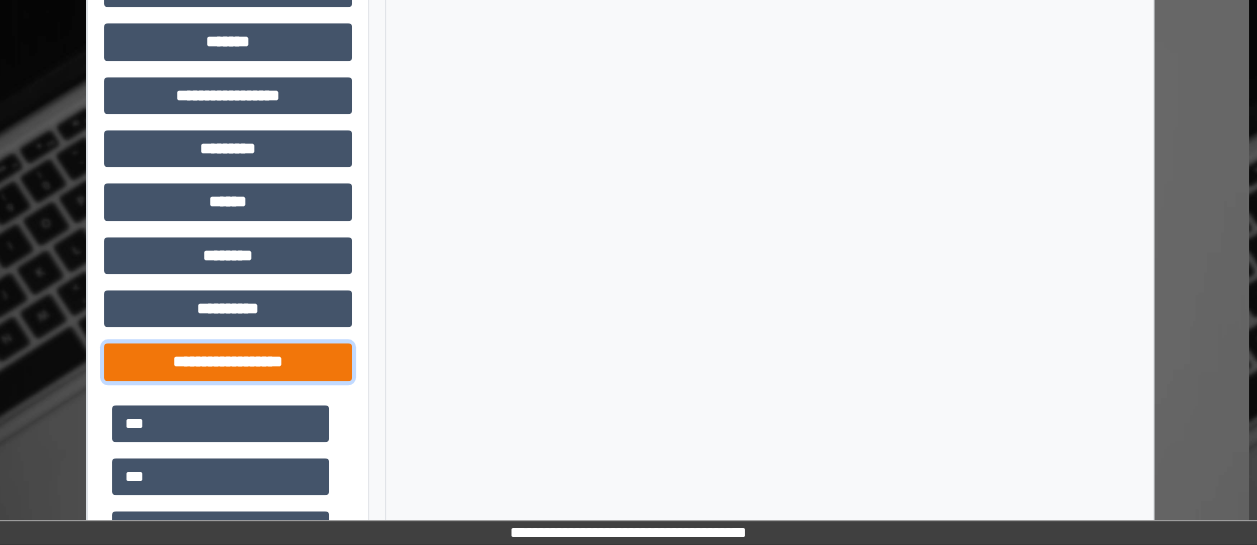scroll, scrollTop: 732, scrollLeft: 8, axis: both 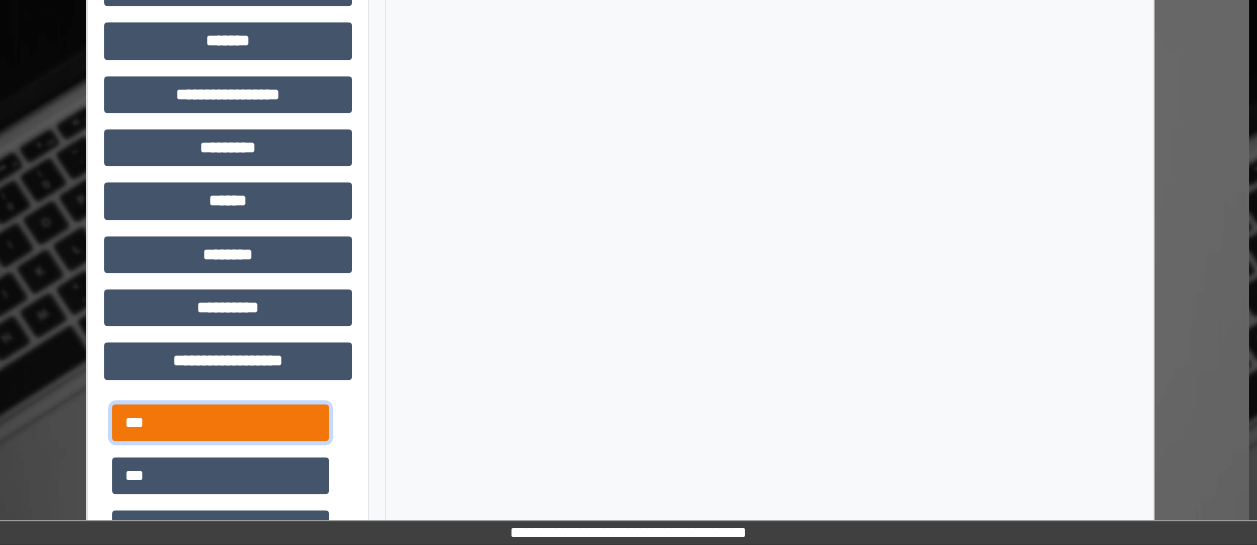 click on "***" at bounding box center (220, 422) 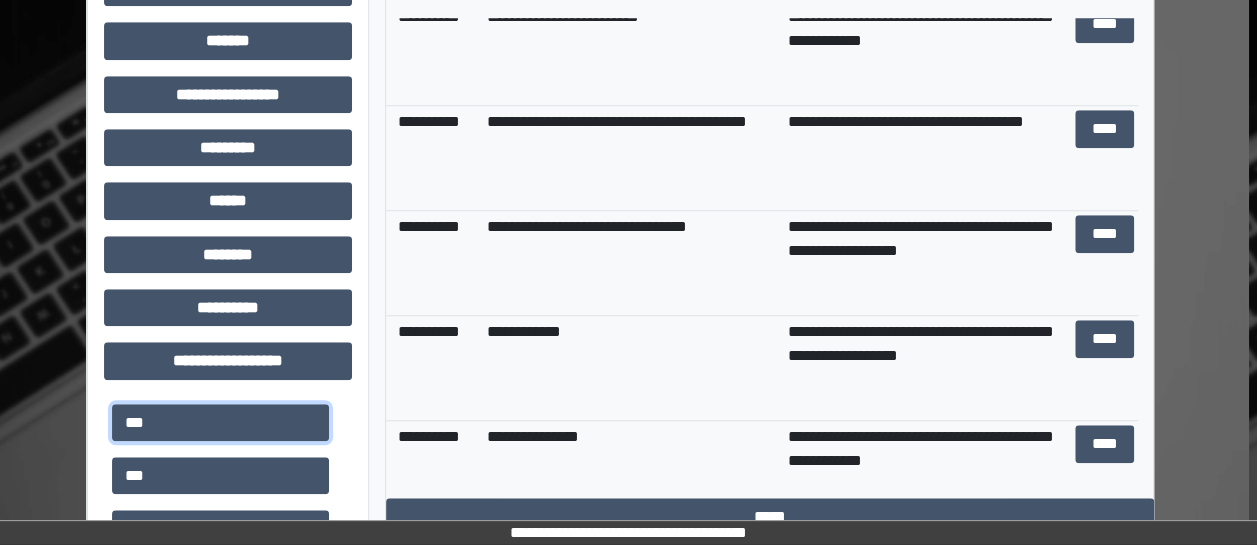 scroll, scrollTop: 4278, scrollLeft: 0, axis: vertical 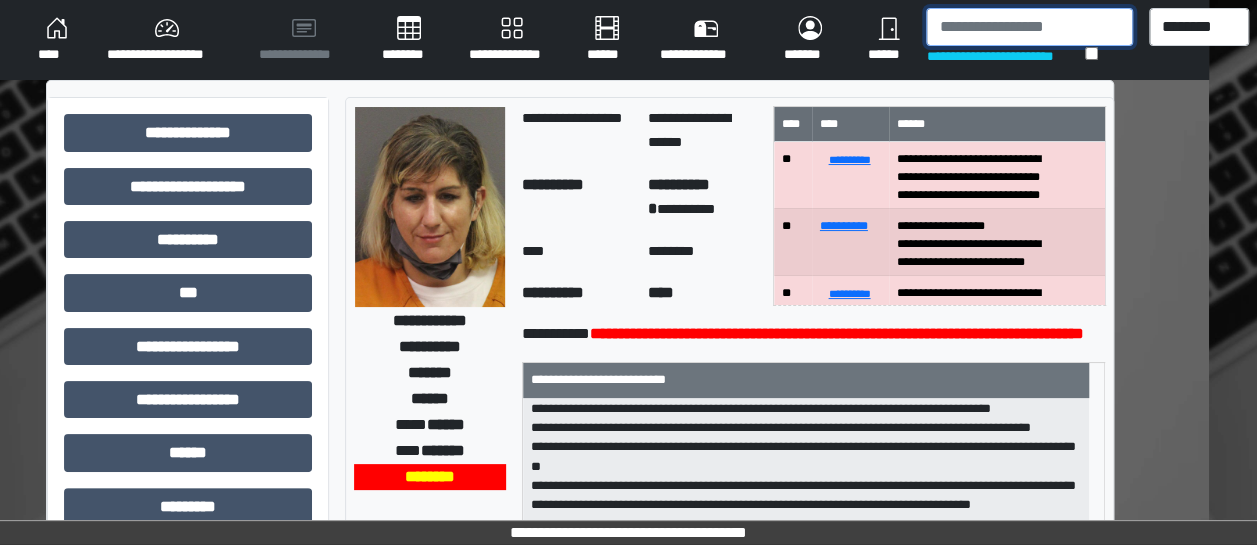 click at bounding box center [1029, 27] 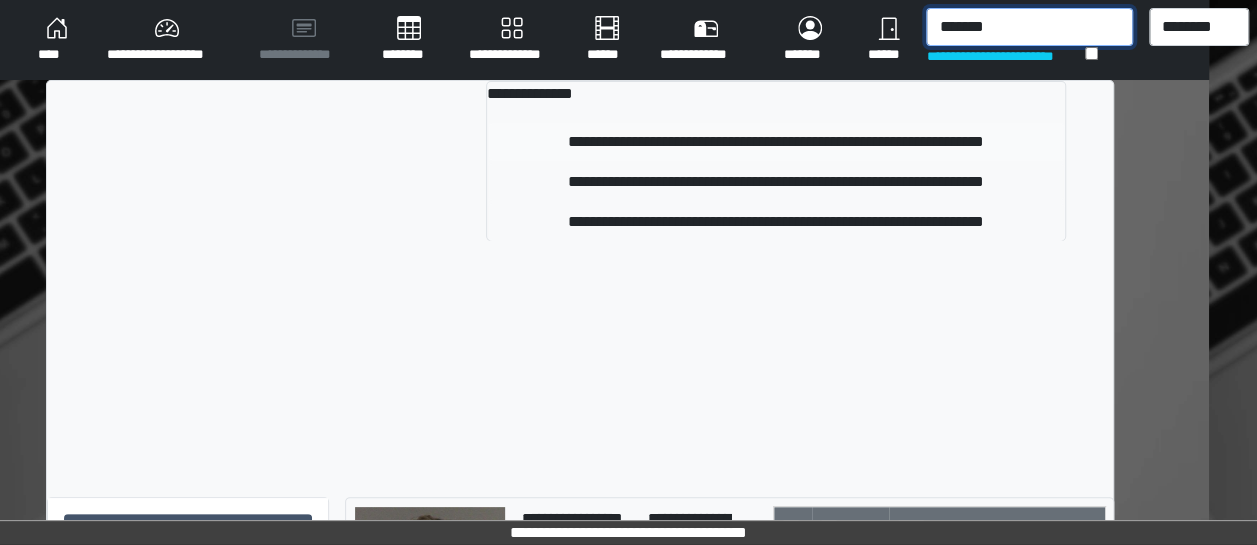 type on "*******" 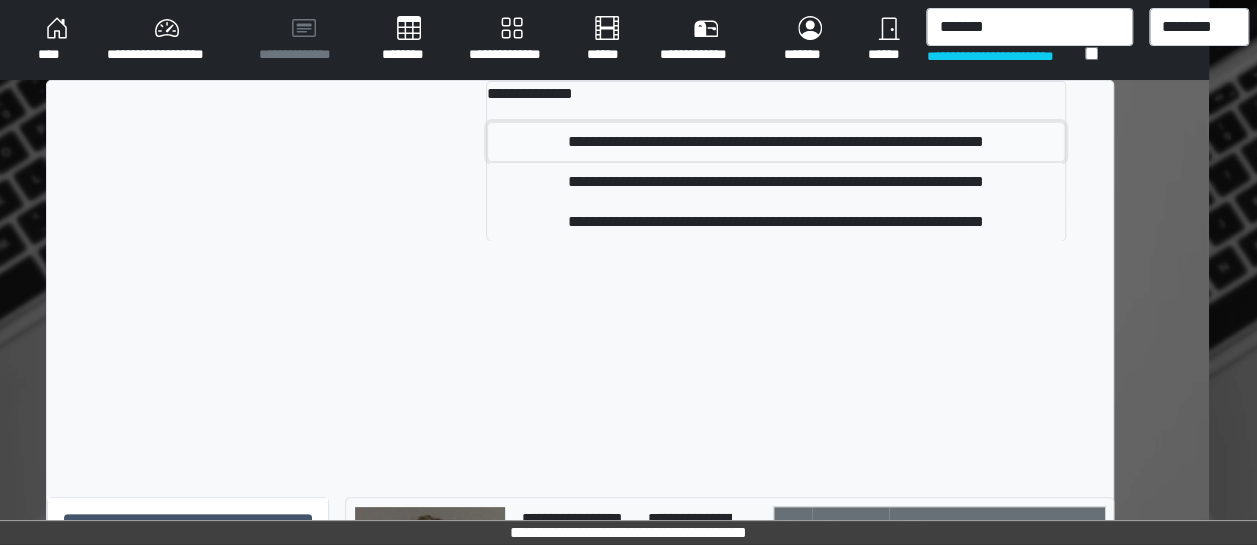 click on "**********" at bounding box center [776, 142] 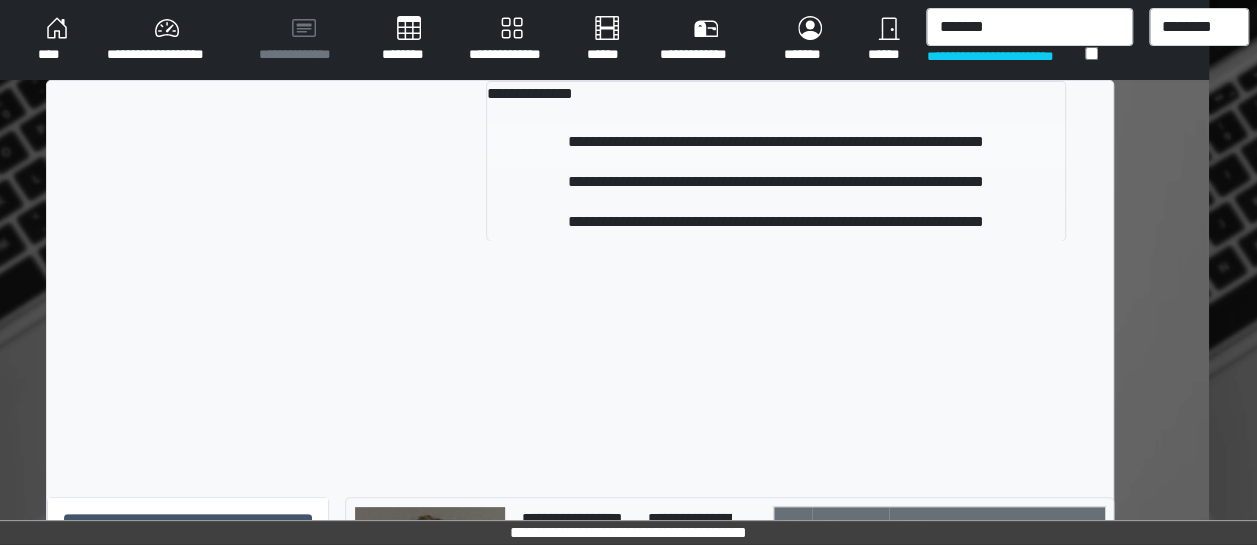 type 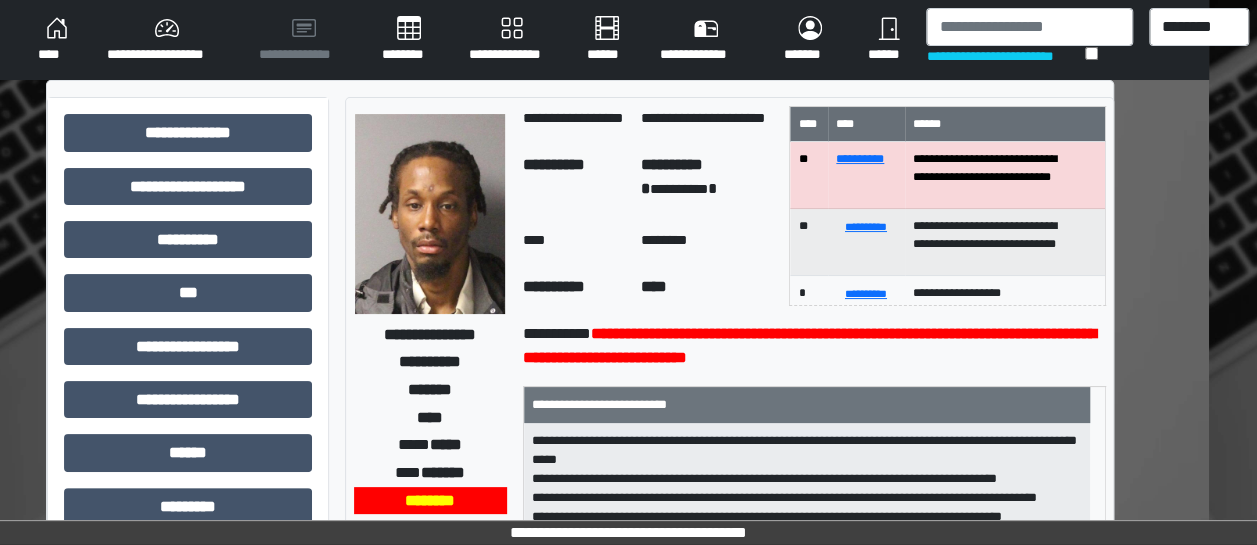 scroll, scrollTop: 138, scrollLeft: 48, axis: both 